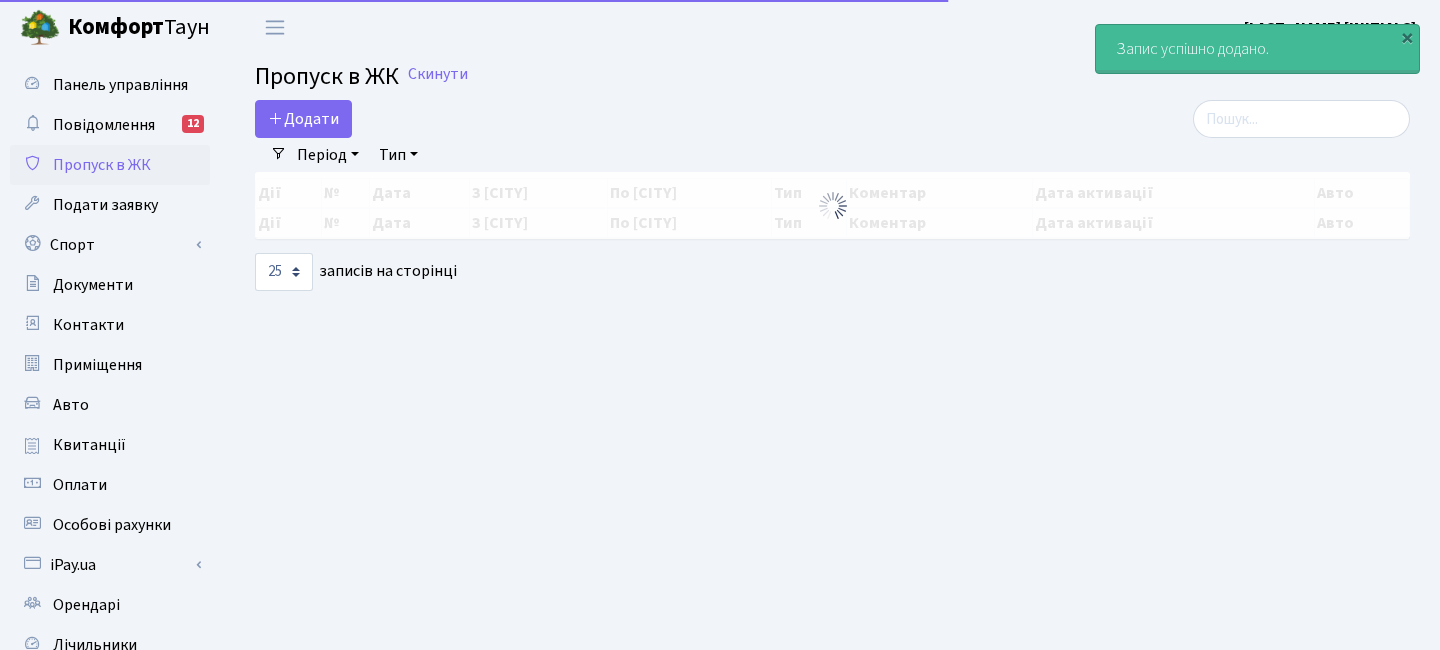 select on "25" 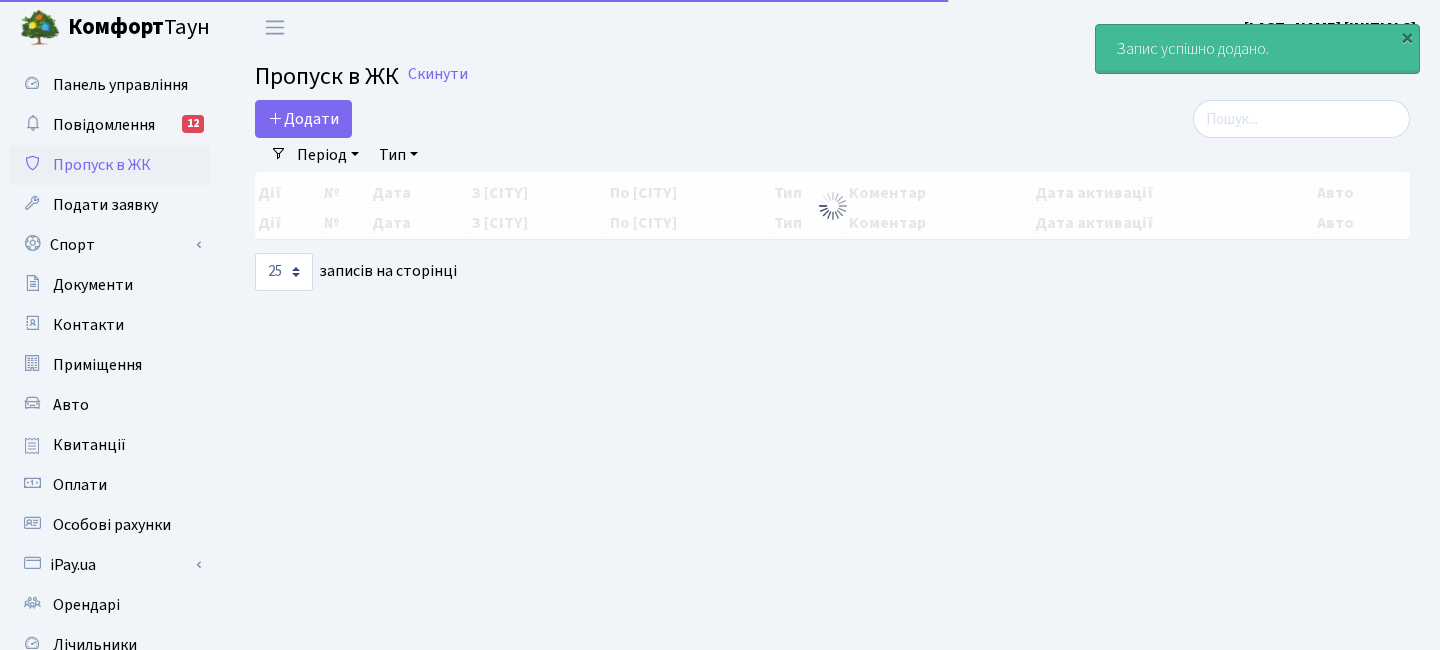 scroll, scrollTop: 0, scrollLeft: 0, axis: both 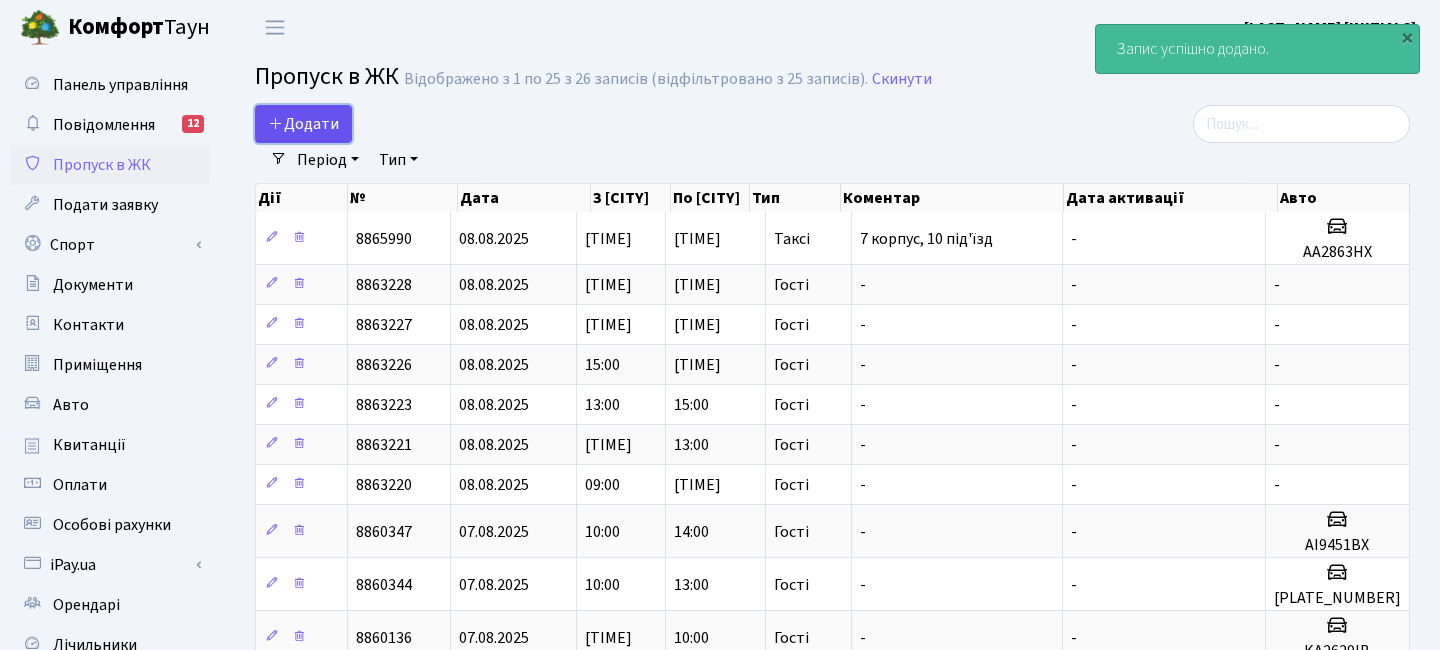 click on "Додати" at bounding box center (303, 124) 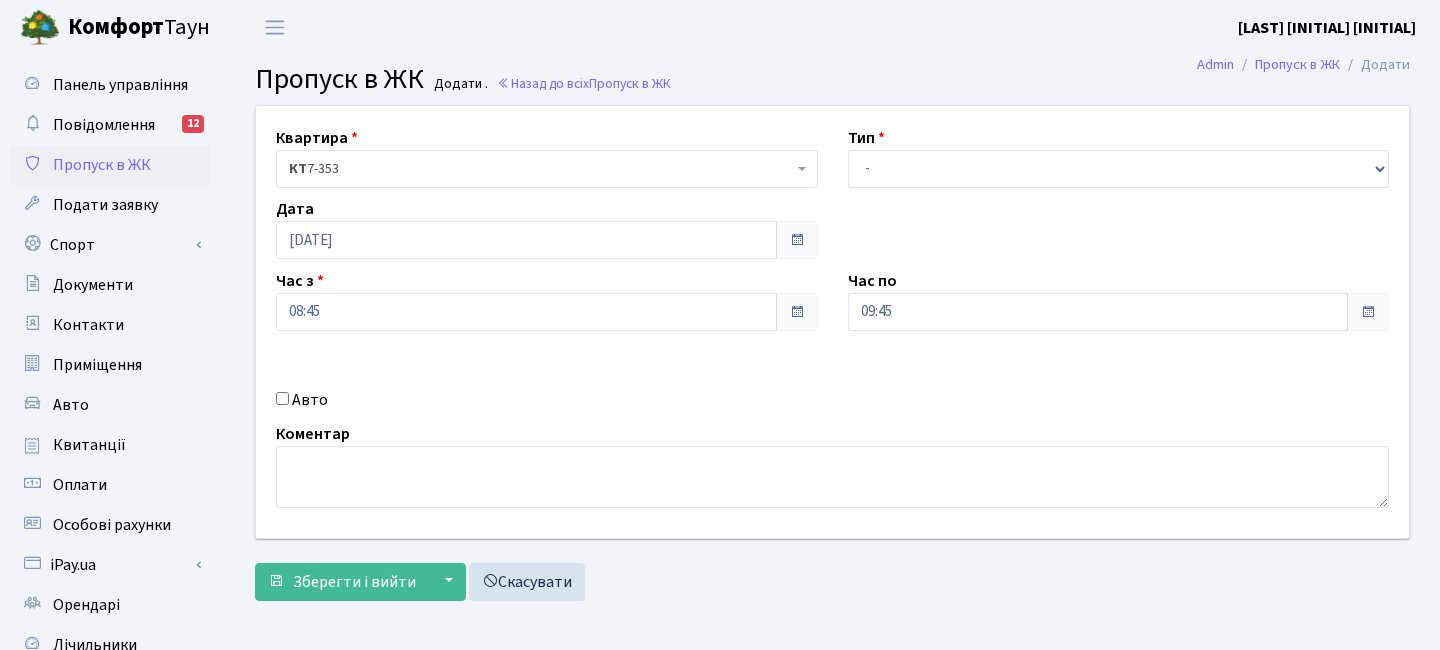 scroll, scrollTop: 0, scrollLeft: 0, axis: both 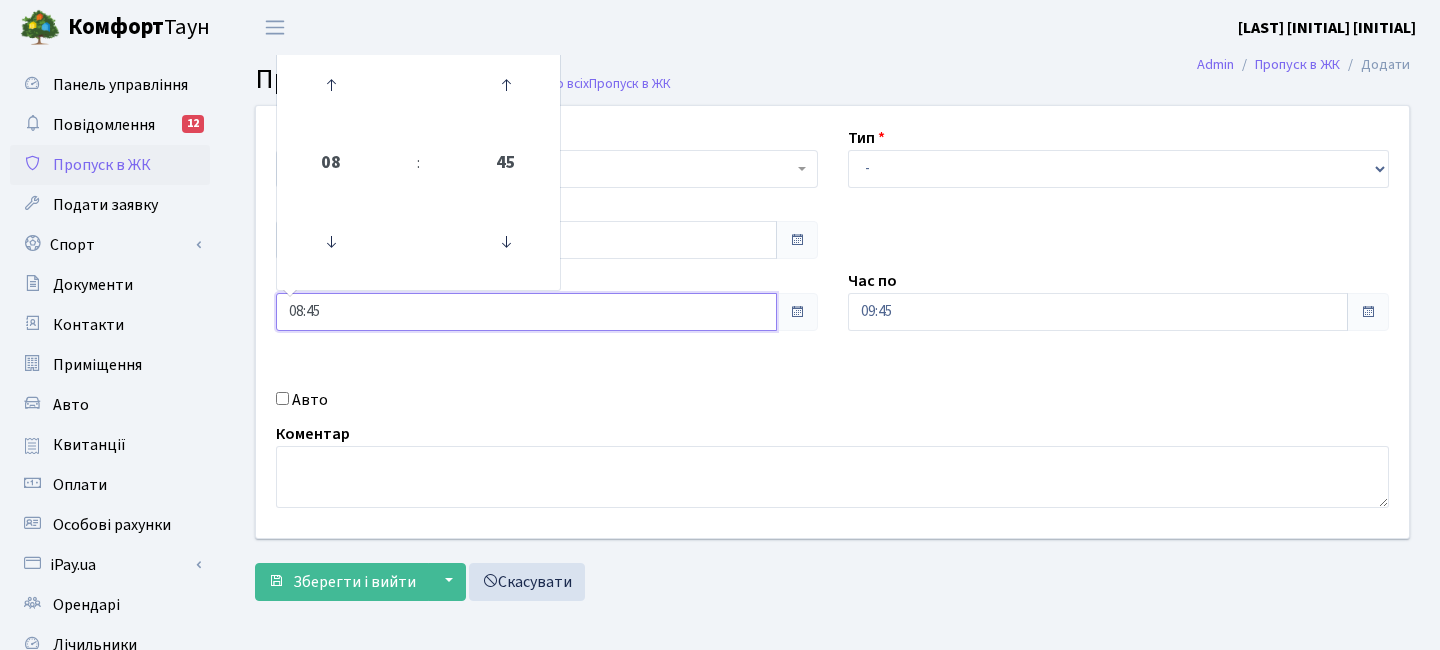 drag, startPoint x: 336, startPoint y: 308, endPoint x: 213, endPoint y: 305, distance: 123.03658 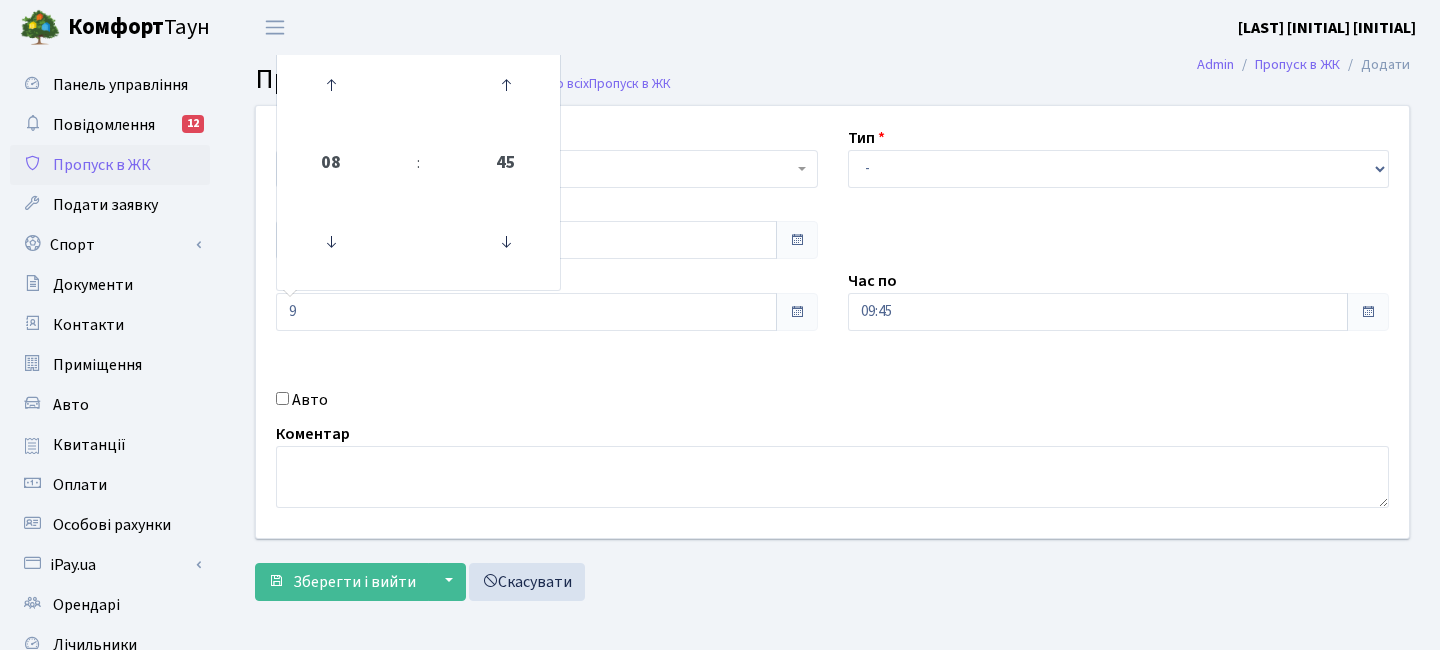 type on "09:00" 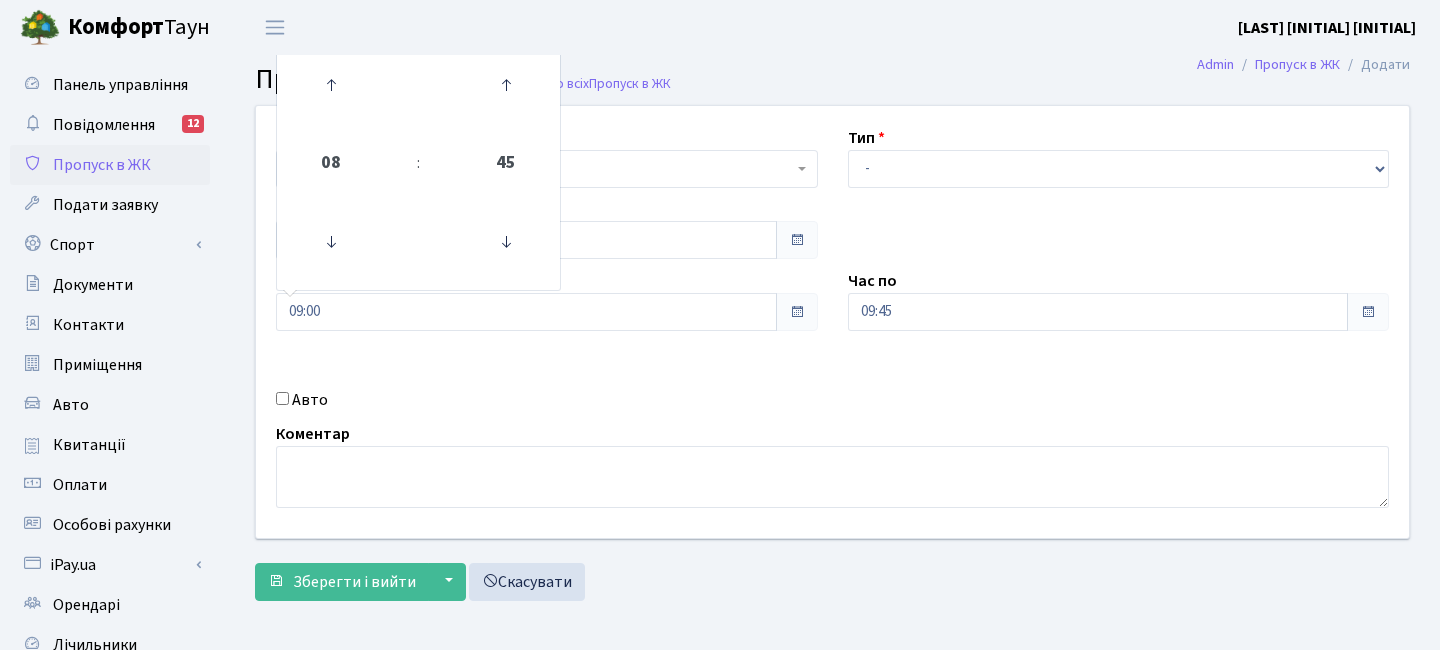 drag, startPoint x: 539, startPoint y: 383, endPoint x: 498, endPoint y: 386, distance: 41.109608 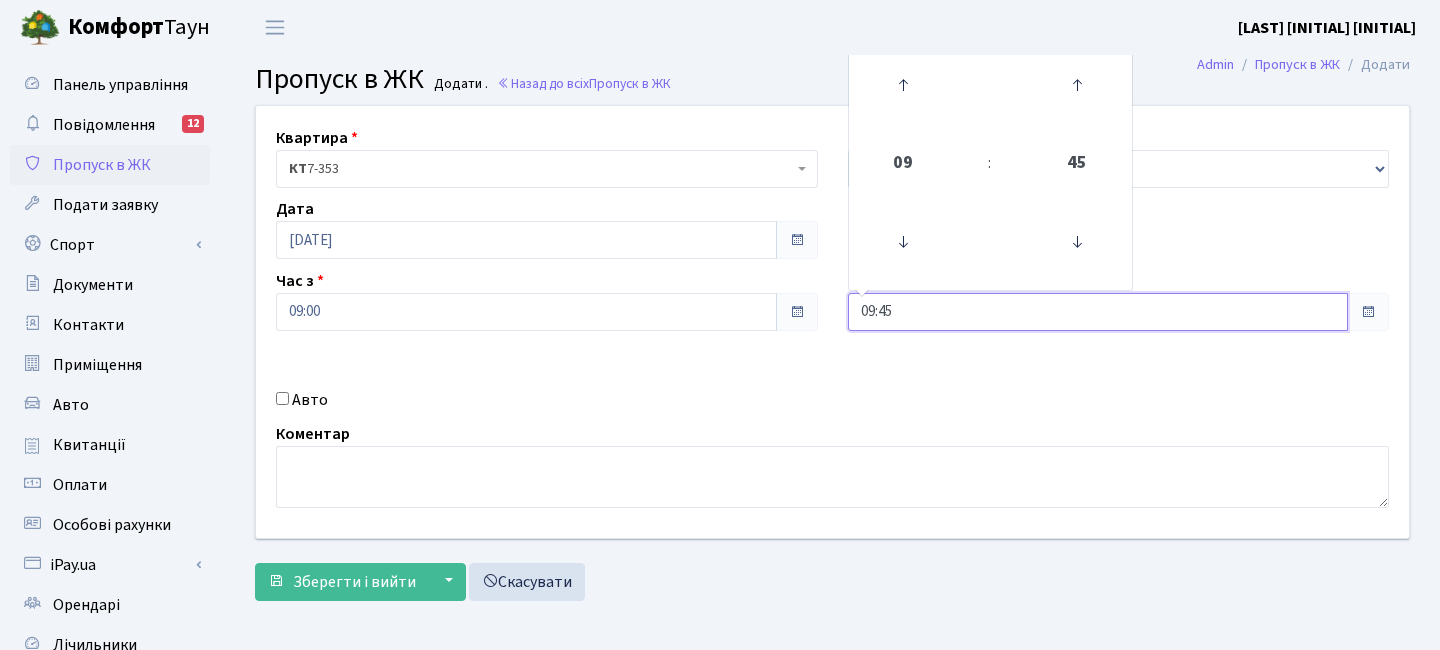 drag, startPoint x: 908, startPoint y: 310, endPoint x: 730, endPoint y: 304, distance: 178.10109 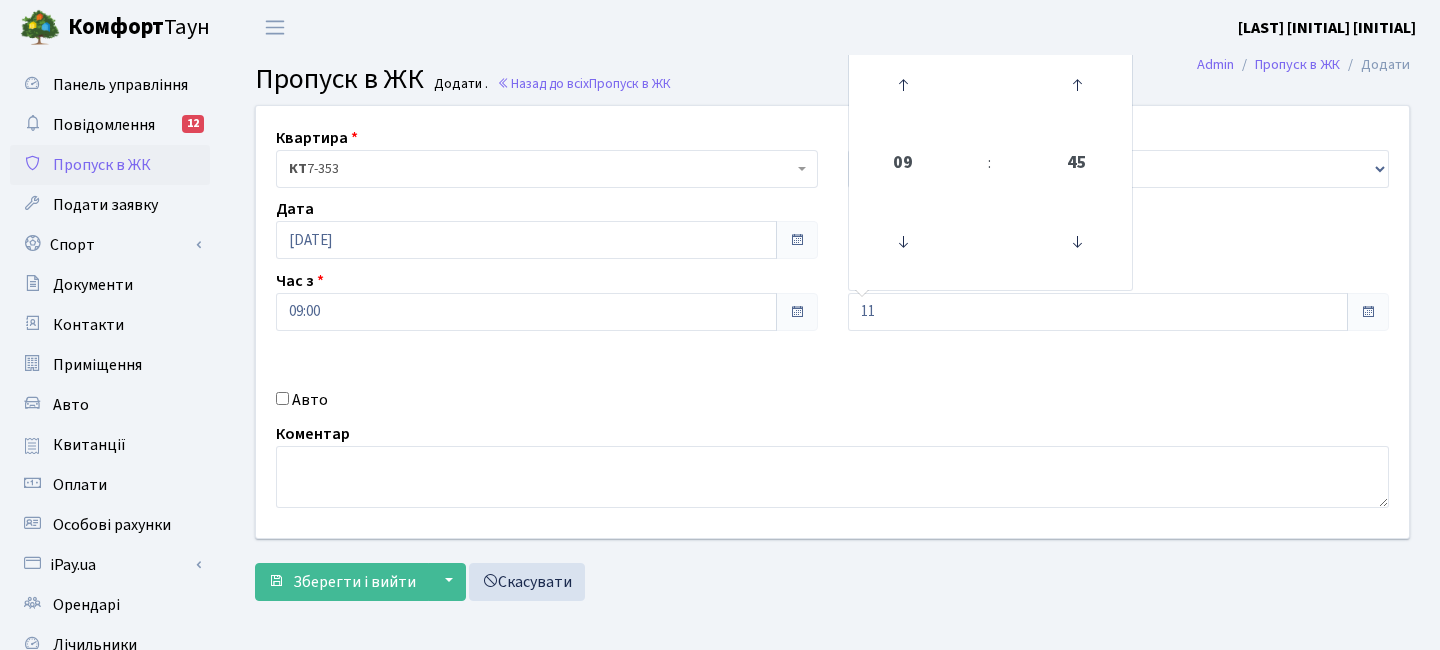 type on "11:00" 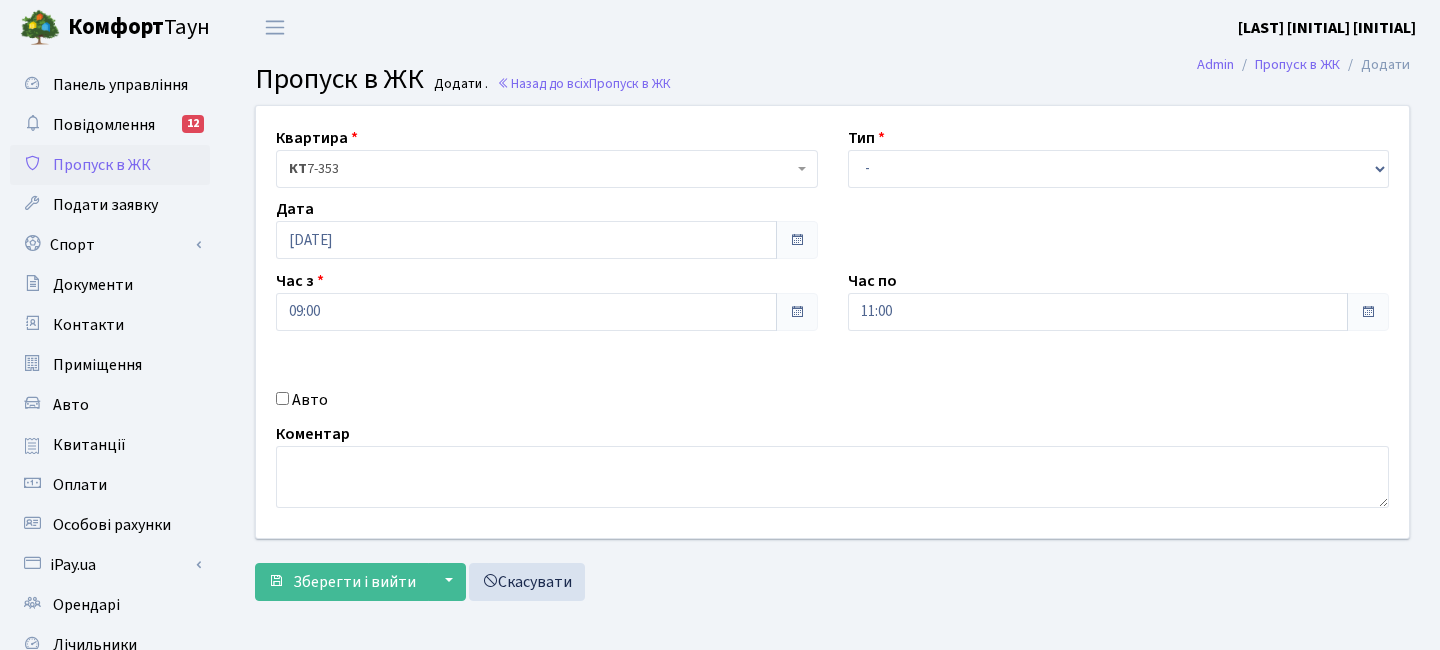 click on "Коментар" at bounding box center (832, 465) 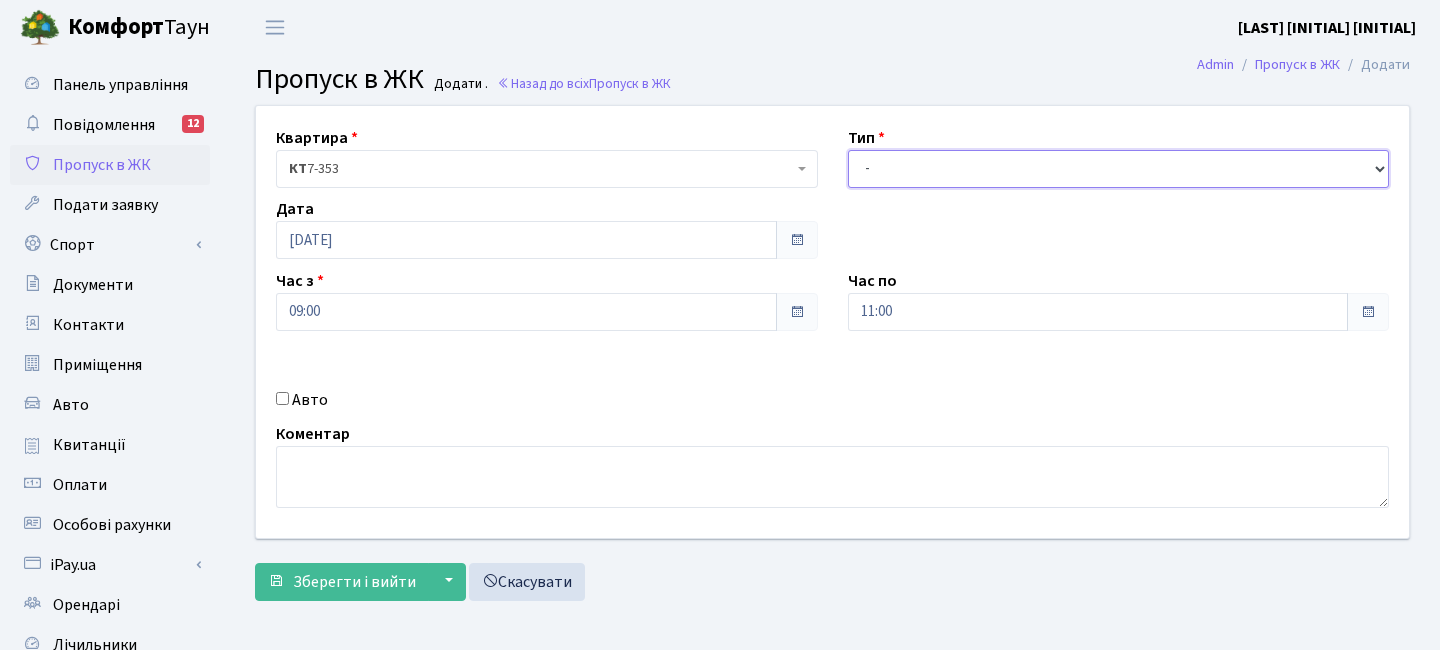click on "-
Доставка
Таксі
Гості
Сервіс" at bounding box center [1119, 169] 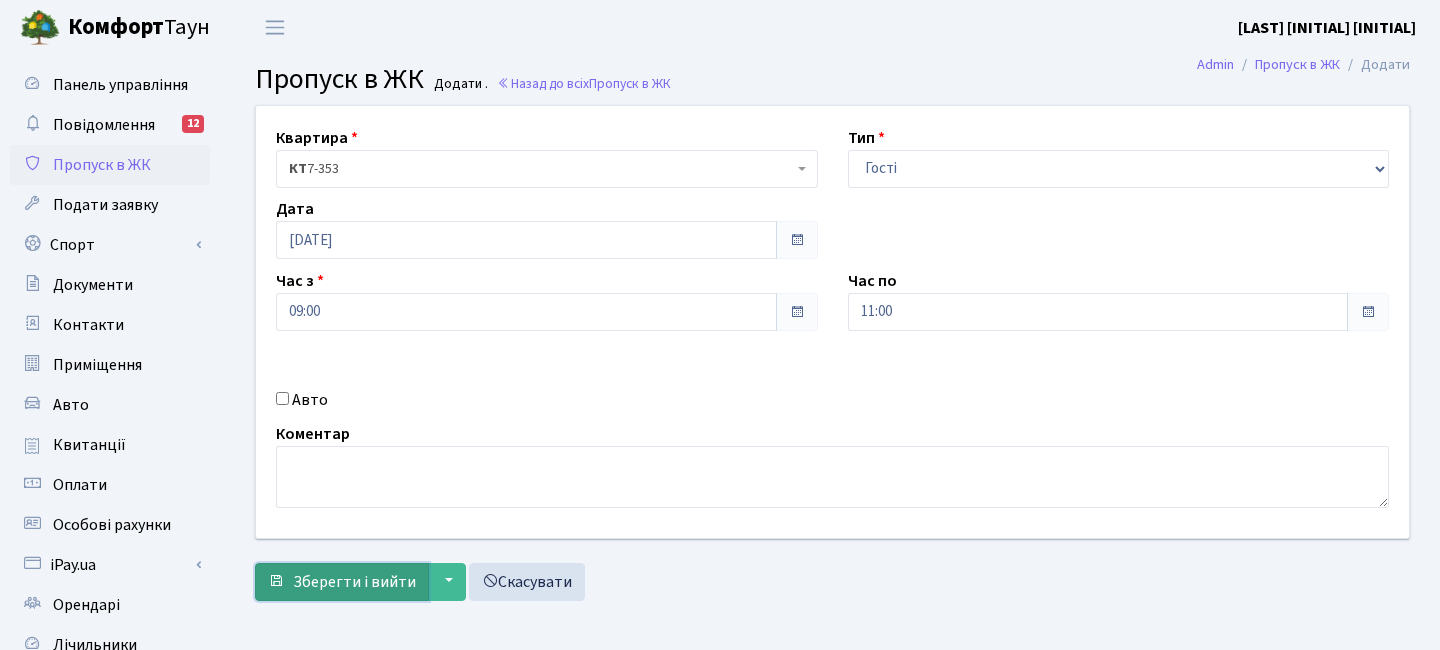 click on "Зберегти і вийти" at bounding box center [342, 582] 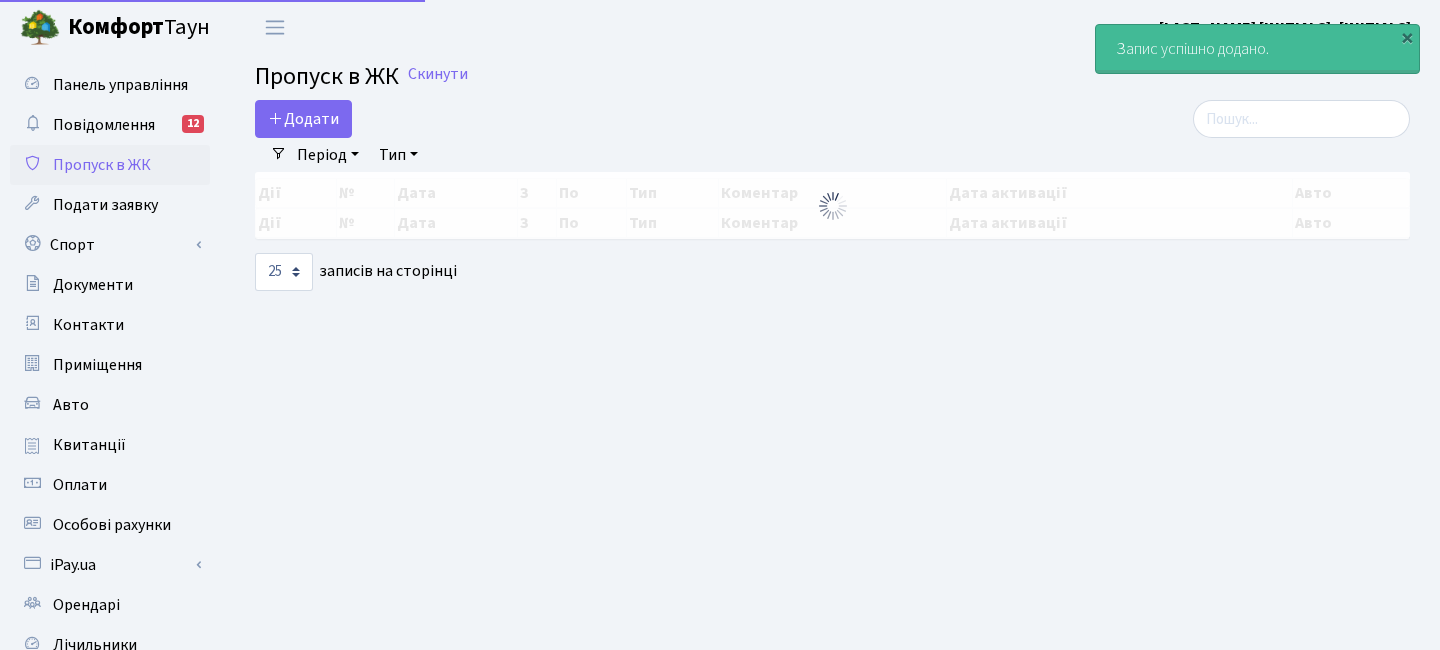select on "25" 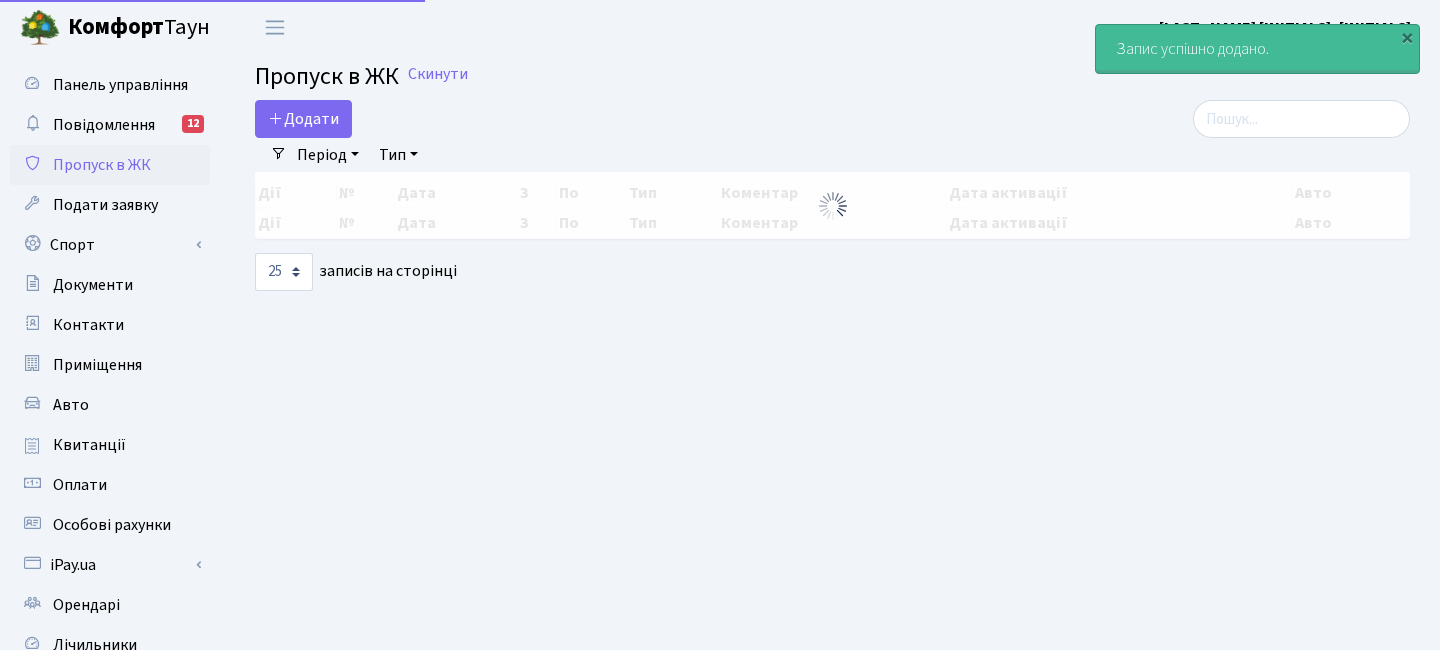 scroll, scrollTop: 0, scrollLeft: 0, axis: both 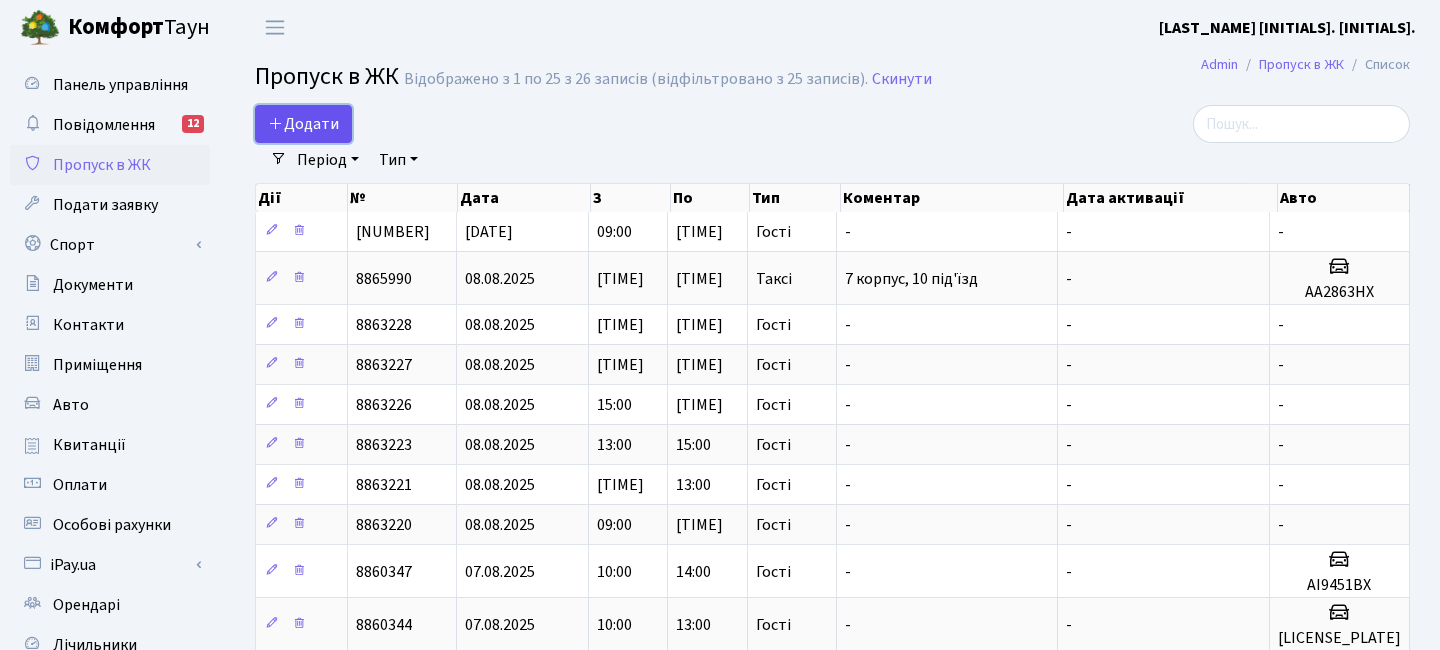 click on "Додати" at bounding box center (303, 124) 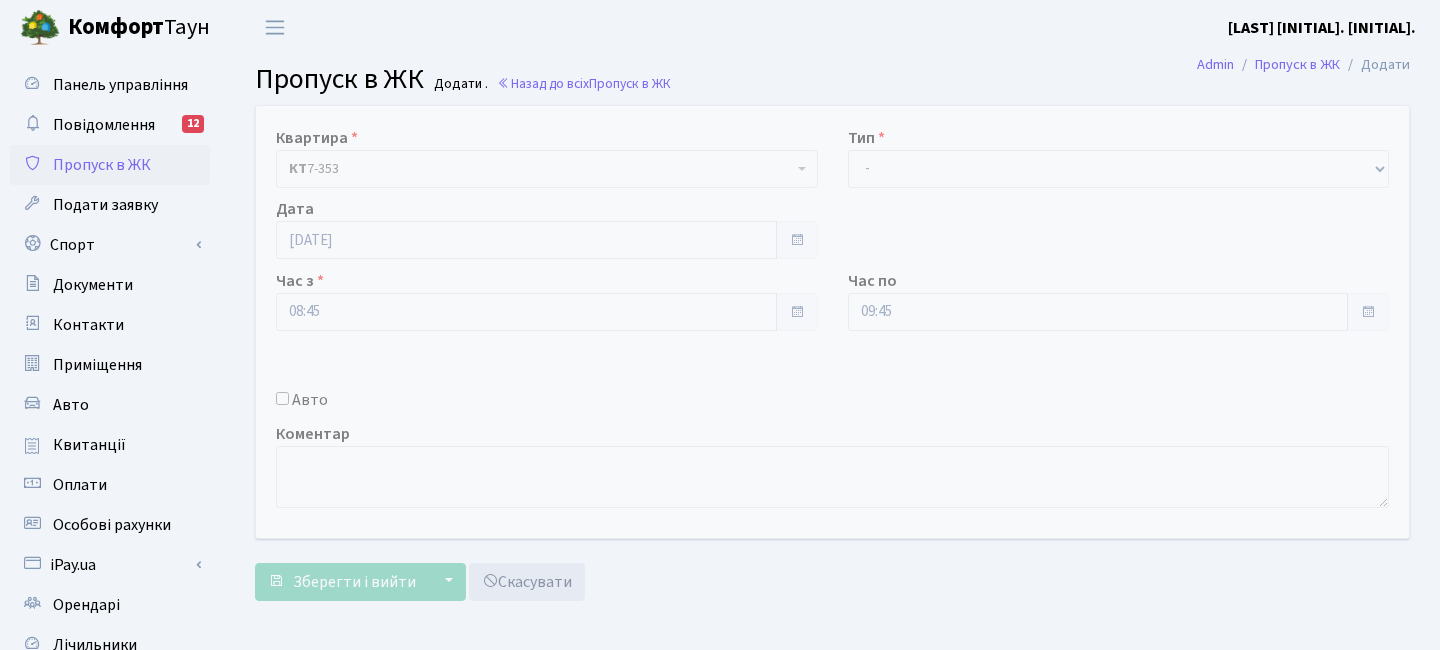 scroll, scrollTop: 0, scrollLeft: 0, axis: both 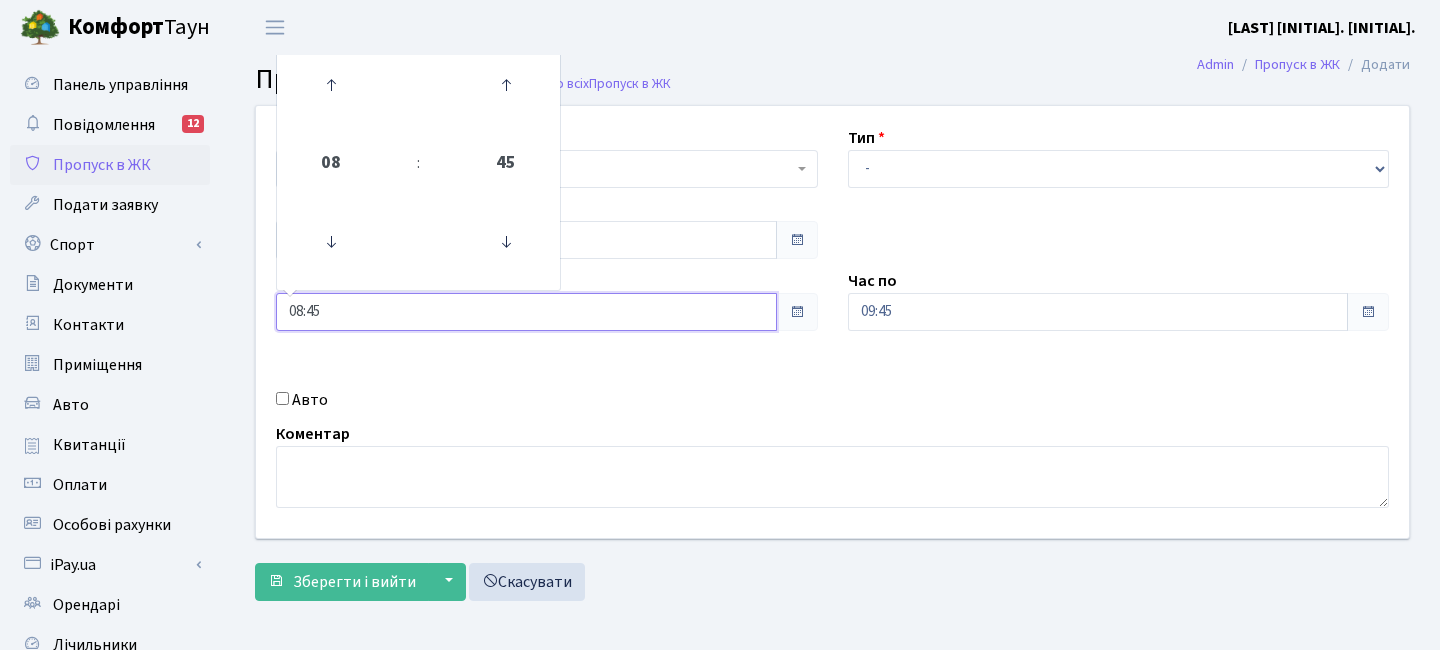 drag, startPoint x: 343, startPoint y: 329, endPoint x: 245, endPoint y: 312, distance: 99.46356 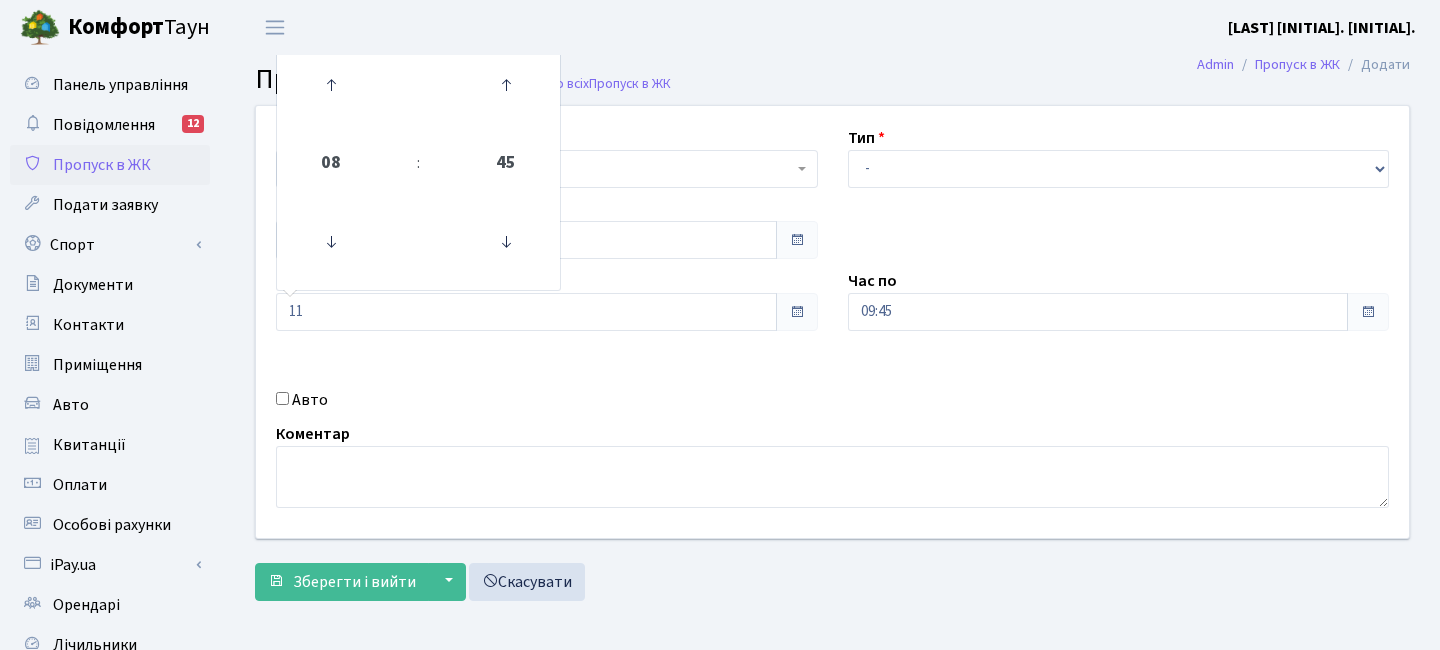 type on "11:00" 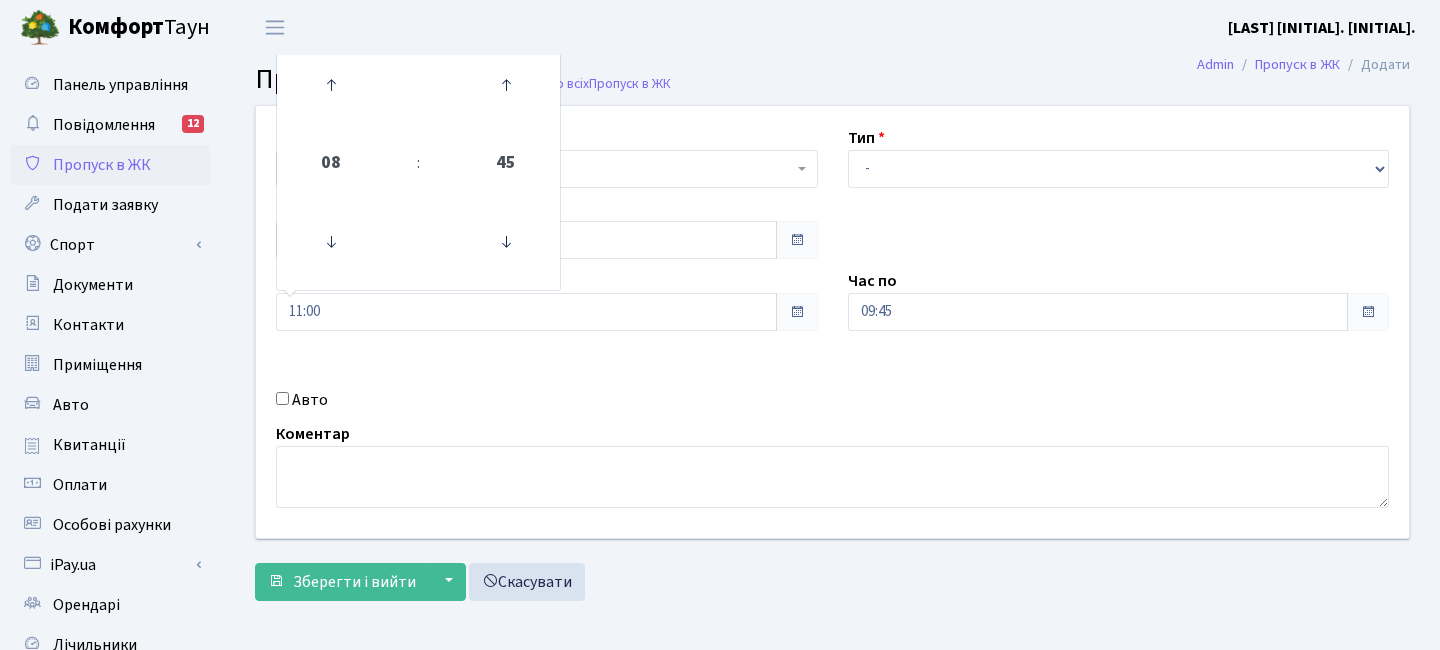 click on "Квартира
<b>КТ</b>&nbsp;&nbsp;&nbsp;&nbsp;7-353
<b>КТ</b>&nbsp;&nbsp;&nbsp;&nbsp;16-211
<b>КТ4</b>&nbsp;&nbsp;&nbsp;91
<b>КТ4</b>&nbsp;&nbsp;&nbsp;2-1
КТ     7-353
Тип
-
Доставка
Таксі
Гості
Сервіс
Дата
09.08.2025
08" at bounding box center [832, 322] 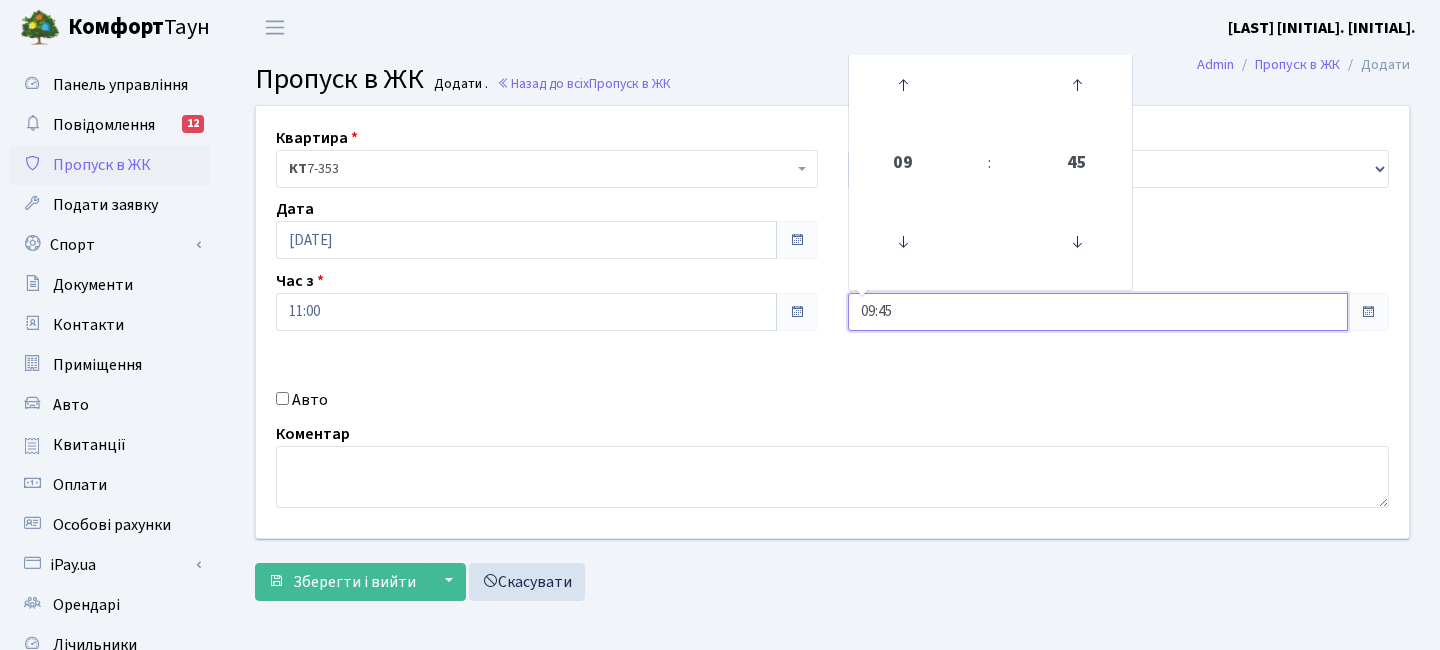 drag, startPoint x: 907, startPoint y: 302, endPoint x: 688, endPoint y: 274, distance: 220.7827 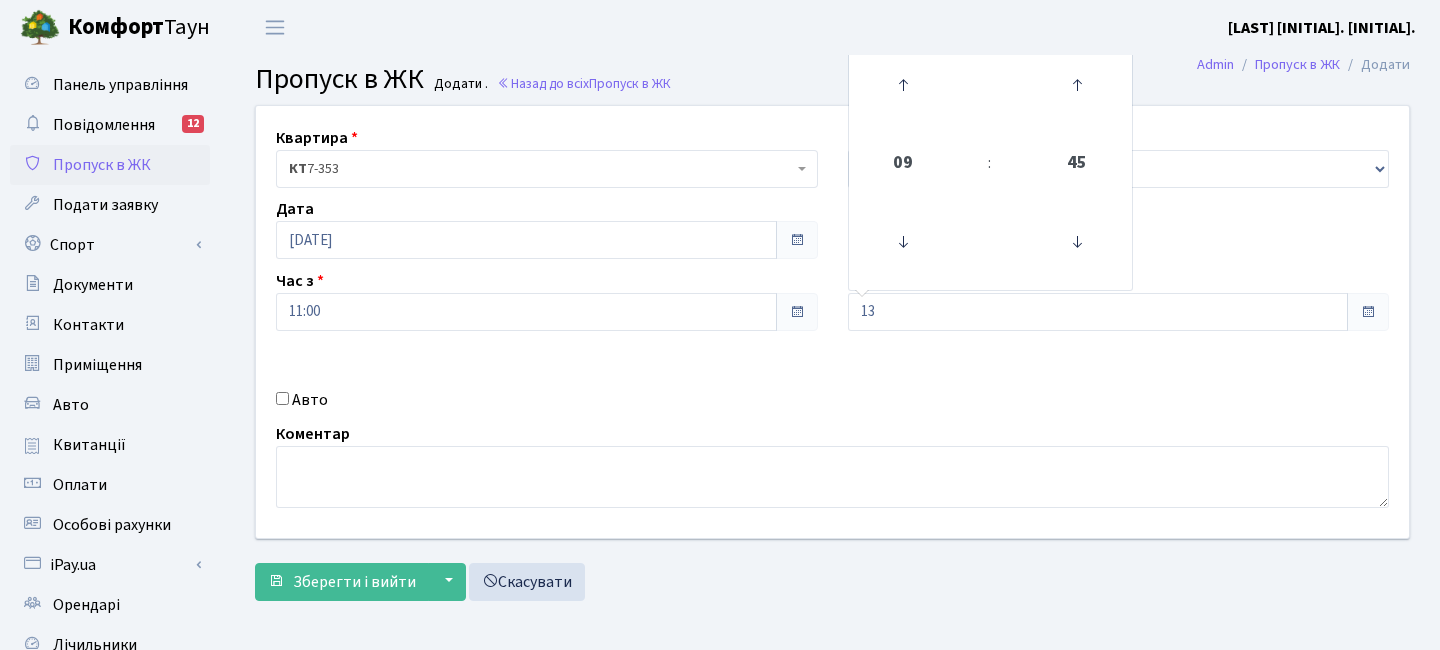type on "13:00" 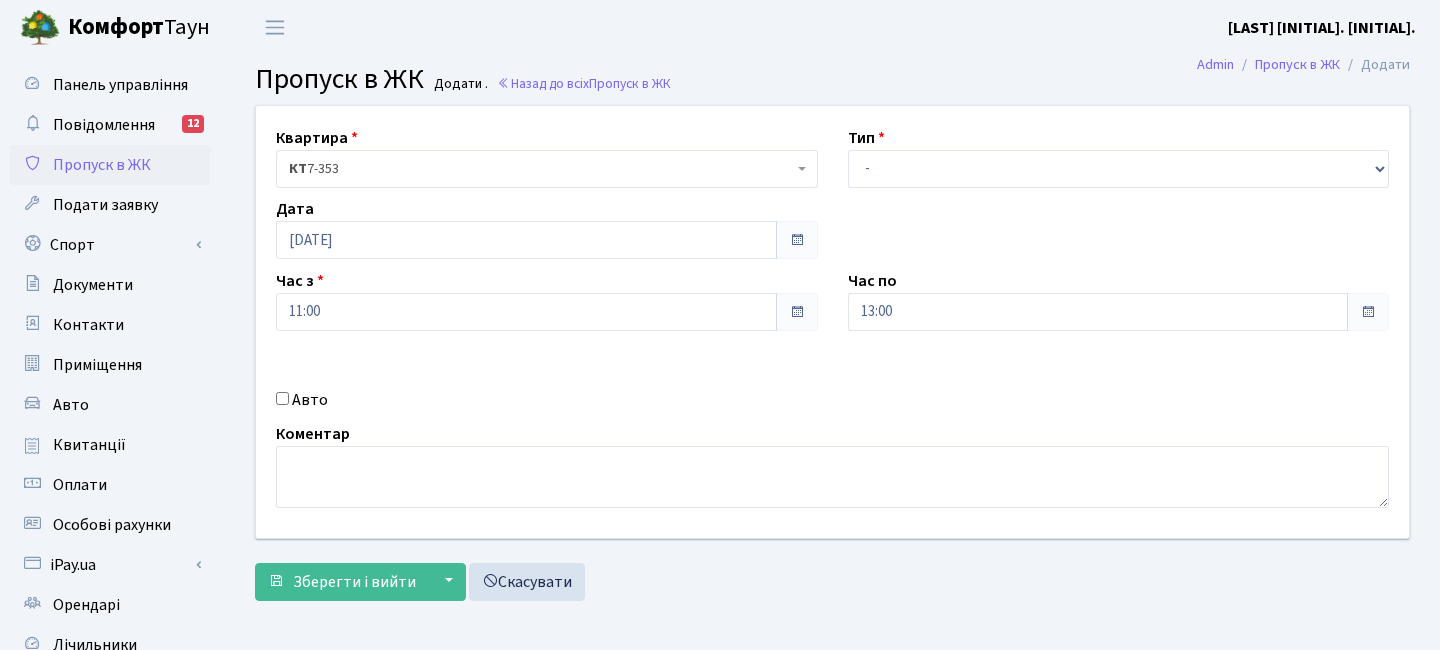 click on "Квартира
<b>КТ</b>&nbsp;&nbsp;&nbsp;&nbsp;7-353
<b>КТ</b>&nbsp;&nbsp;&nbsp;&nbsp;16-211
<b>КТ4</b>&nbsp;&nbsp;&nbsp;91
<b>КТ4</b>&nbsp;&nbsp;&nbsp;2-1
КТ     7-353
Тип
-
Доставка
Таксі
Гості
Сервіс
Дата
09.08.2025" at bounding box center [832, 322] 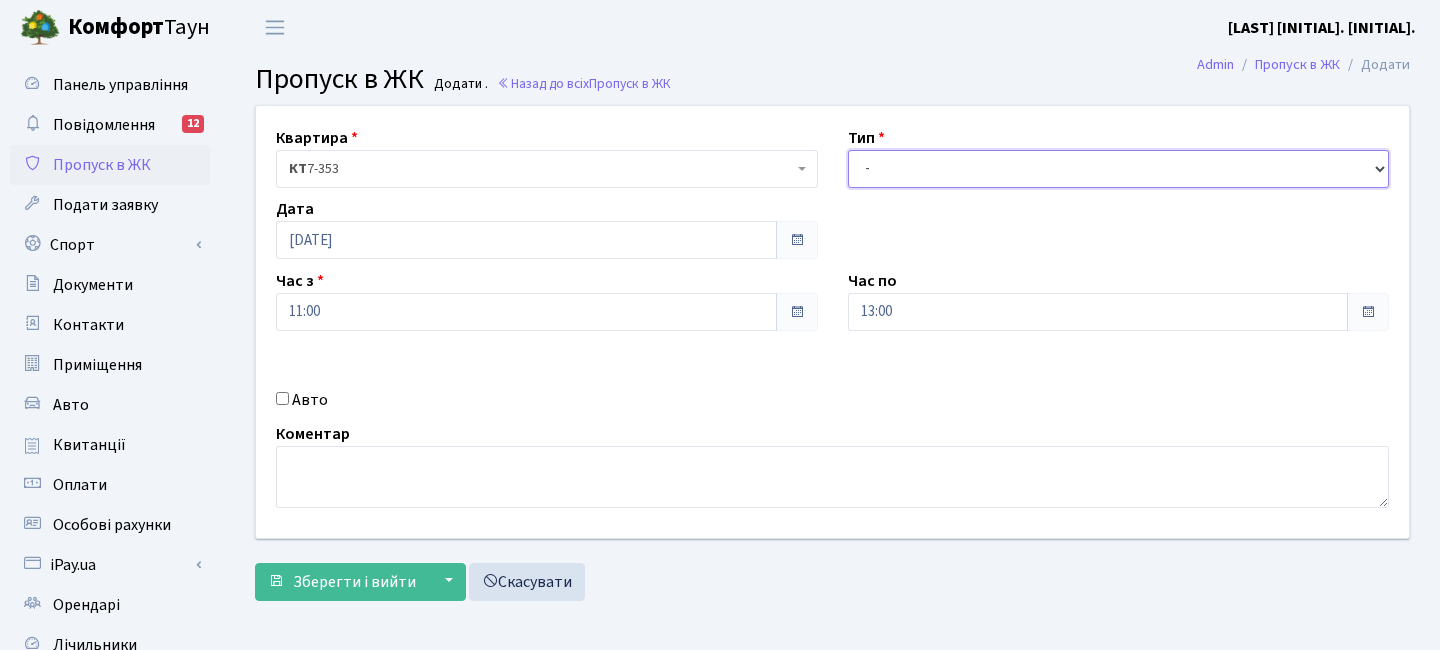 click on "-
Доставка
Таксі
Гості
Сервіс" at bounding box center (1119, 169) 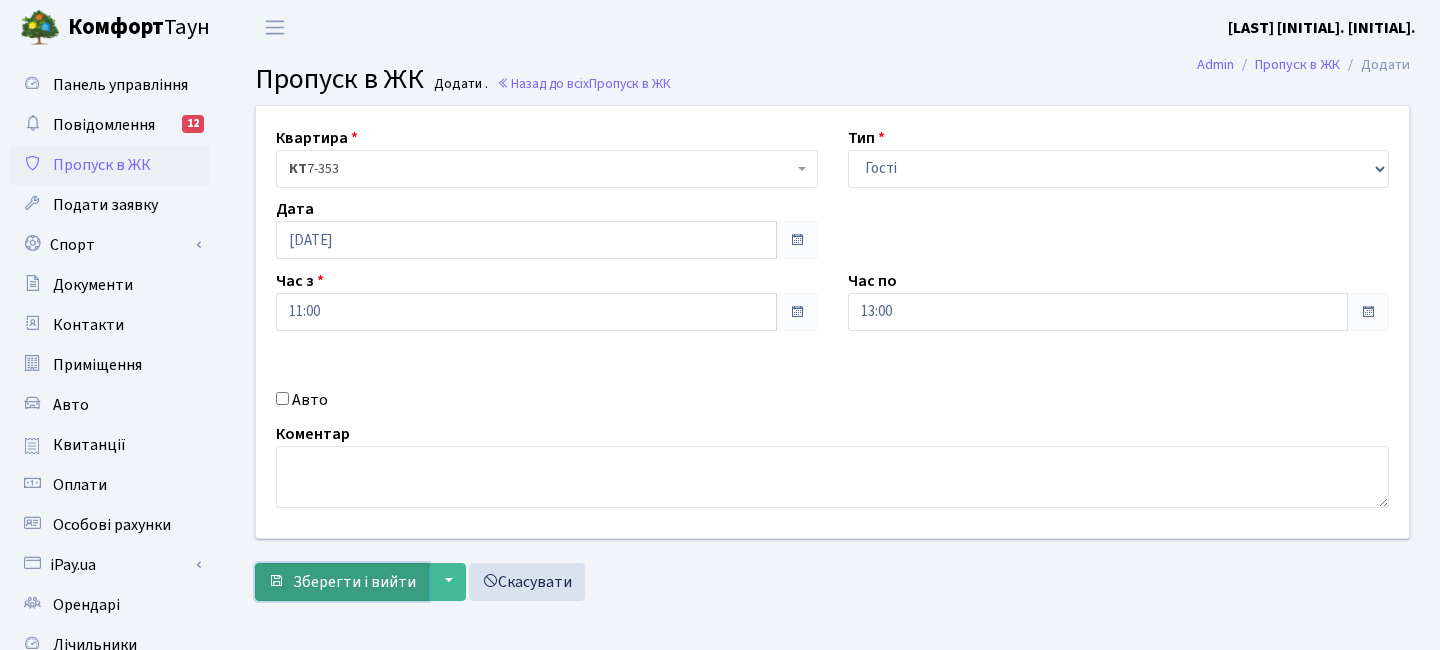 click on "Зберегти і вийти" at bounding box center [342, 582] 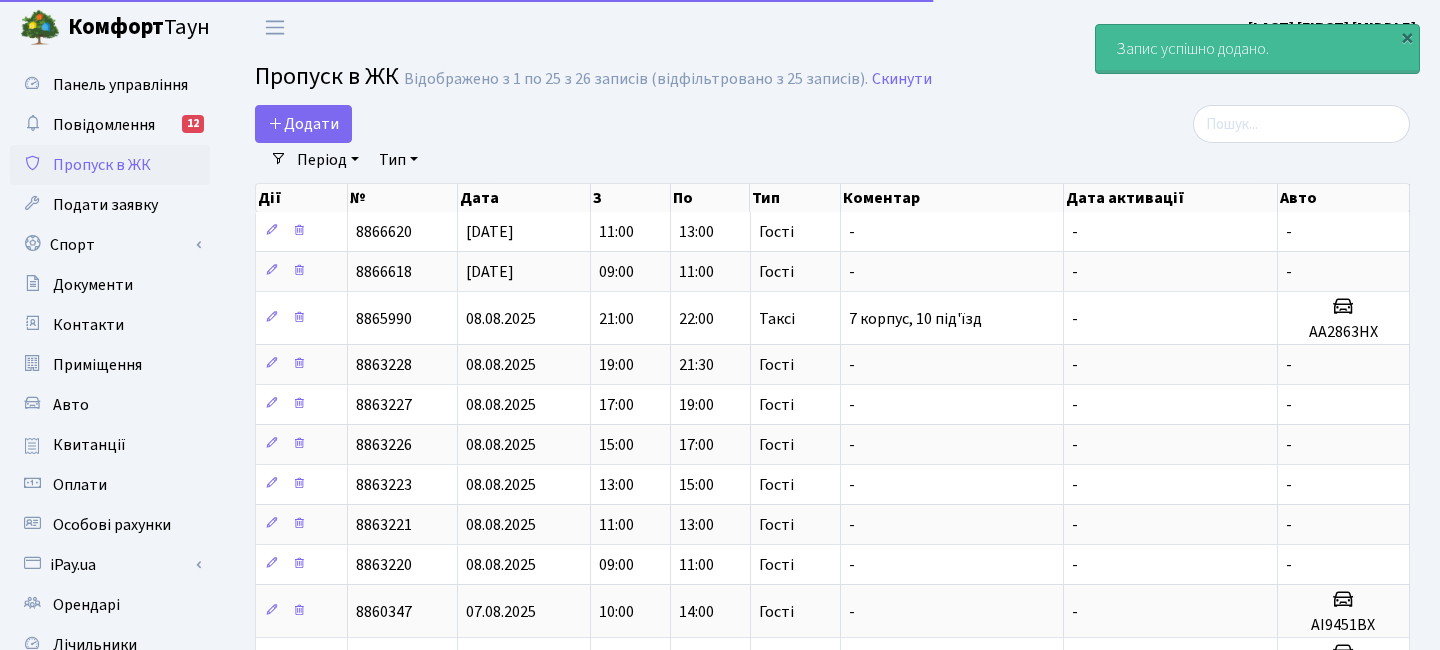 select on "25" 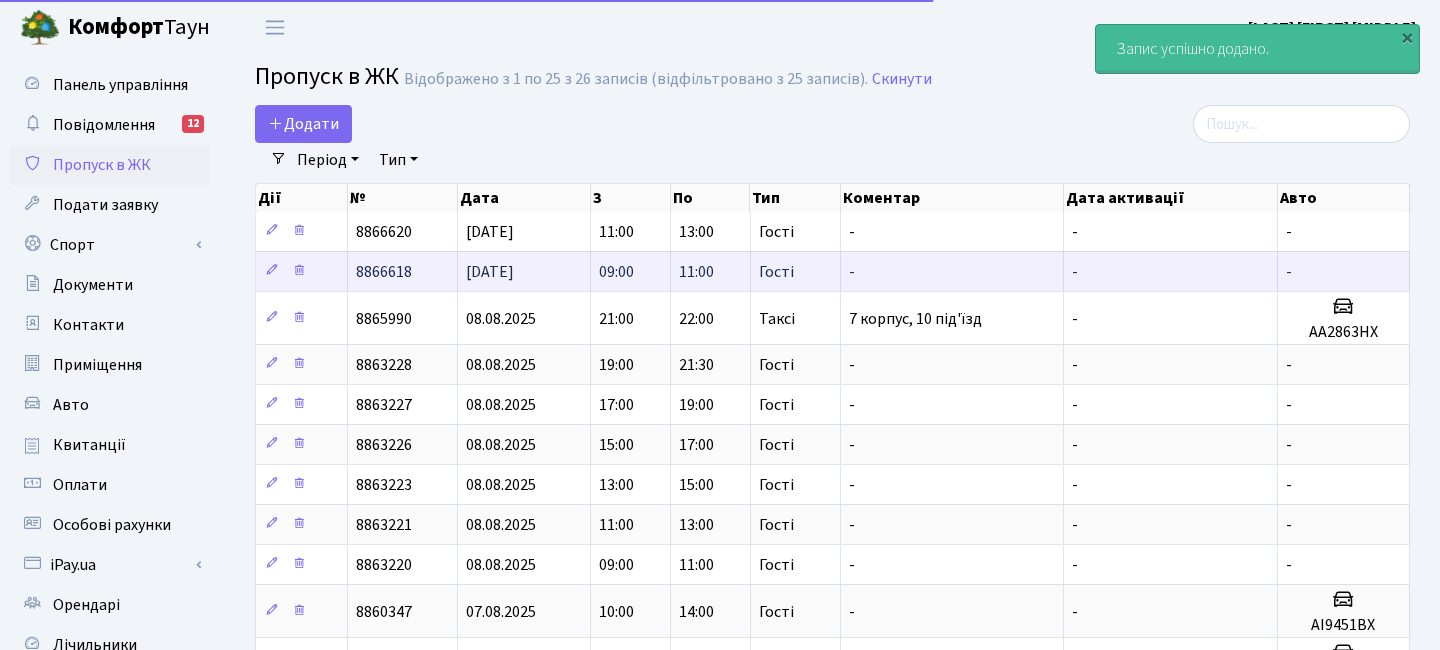 scroll, scrollTop: 0, scrollLeft: 0, axis: both 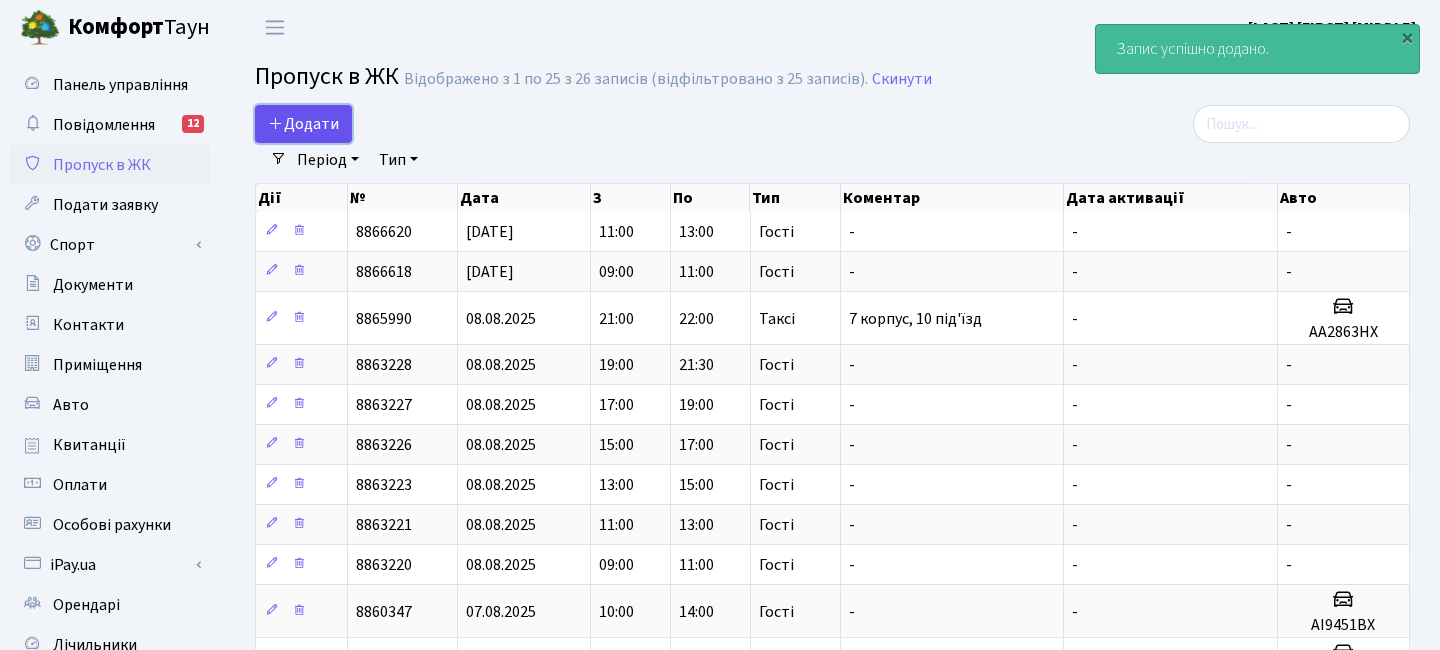 click on "Додати" at bounding box center [303, 124] 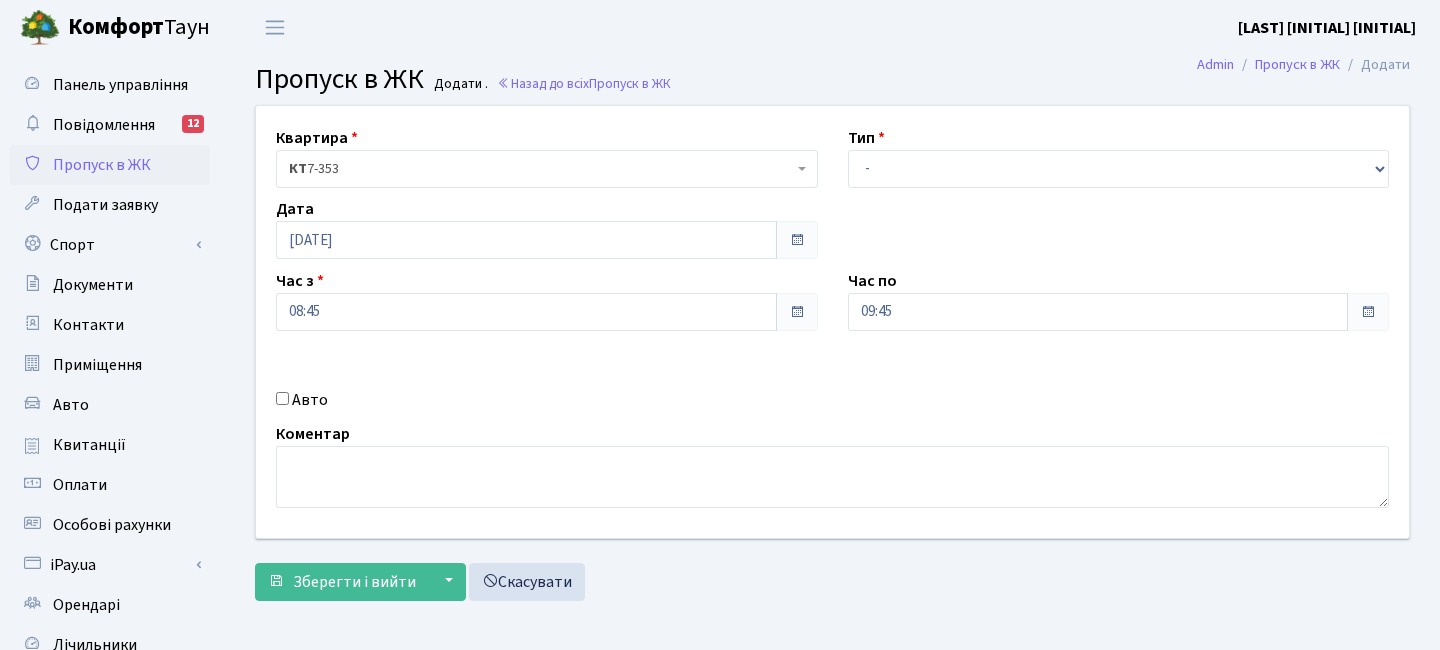 scroll, scrollTop: 0, scrollLeft: 0, axis: both 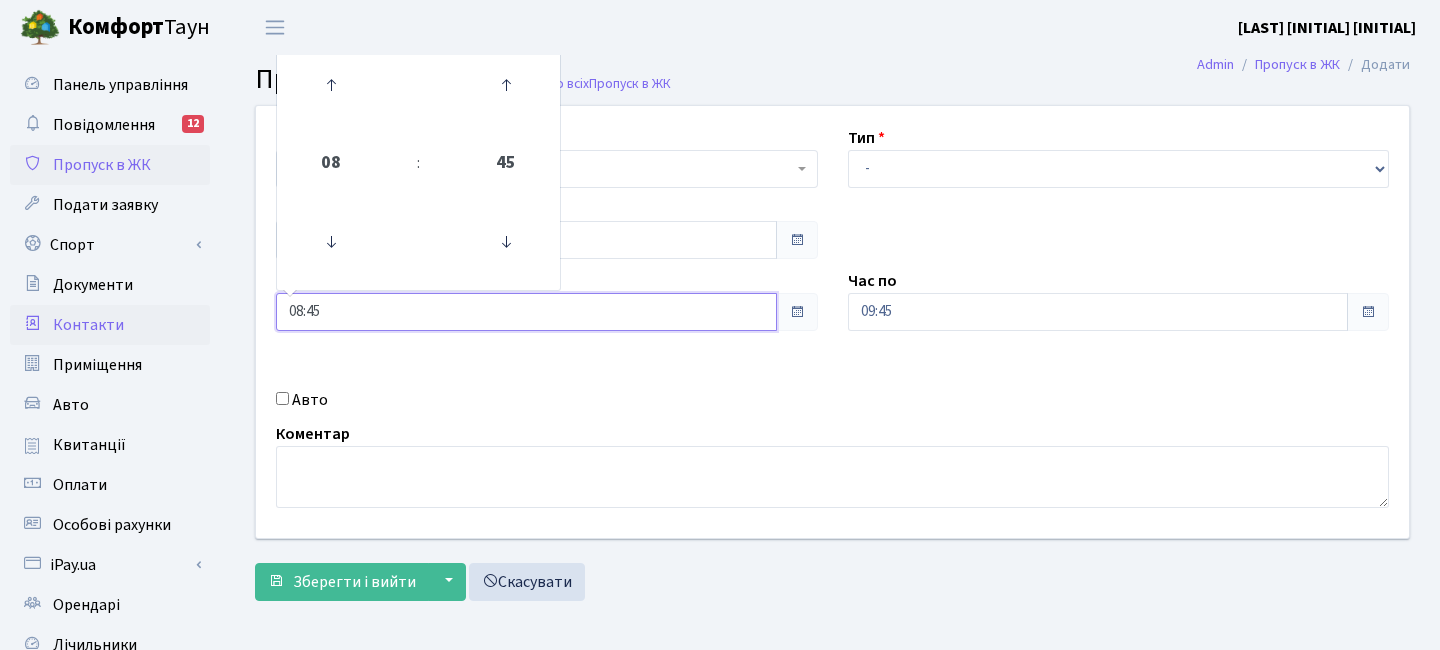 drag, startPoint x: 343, startPoint y: 322, endPoint x: 178, endPoint y: 313, distance: 165.24527 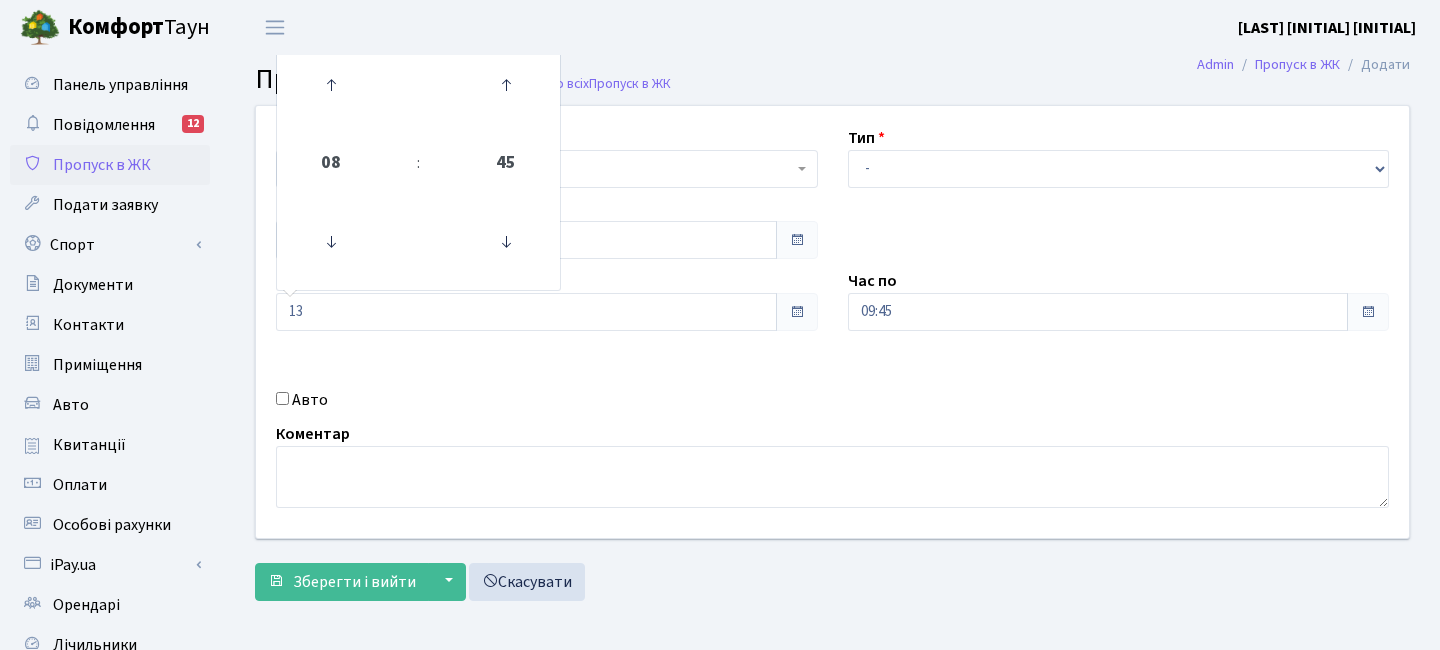 type on "13:00" 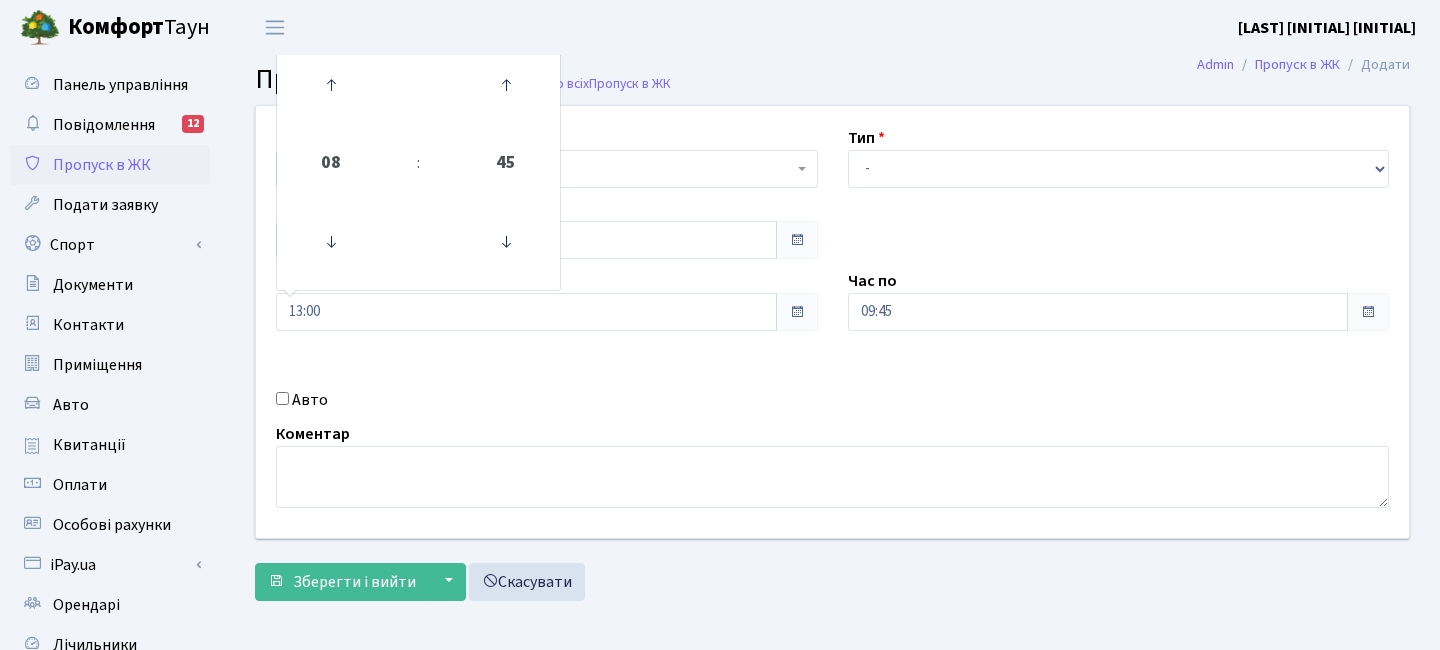 click on "Квартира
<b>КТ</b>&nbsp;&nbsp;&nbsp;&nbsp;7-353
<b>КТ</b>&nbsp;&nbsp;&nbsp;&nbsp;16-211
<b>КТ4</b>&nbsp;&nbsp;&nbsp;91
<b>КТ4</b>&nbsp;&nbsp;&nbsp;2-1
КТ     7-353
Тип
-
Доставка
Таксі
Гості
Сервіс
Дата
09.08.2025
08" at bounding box center [832, 322] 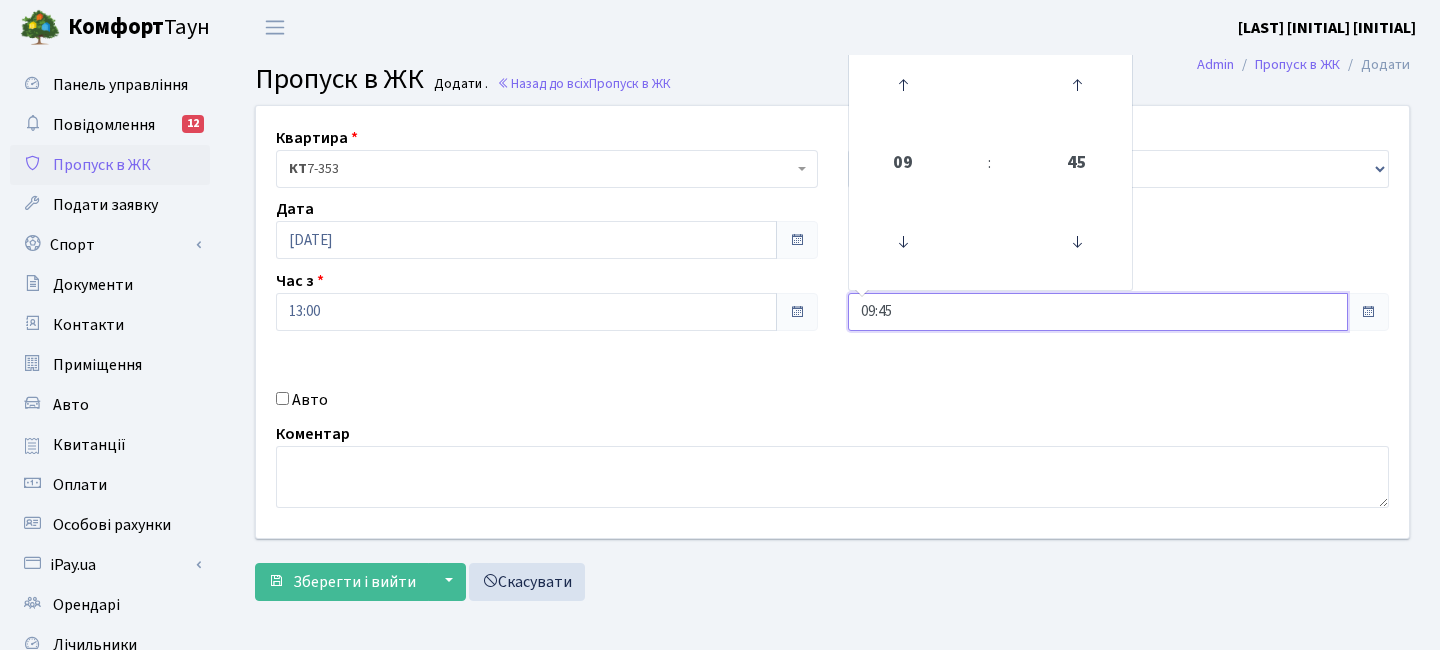 drag, startPoint x: 911, startPoint y: 310, endPoint x: 710, endPoint y: 283, distance: 202.80533 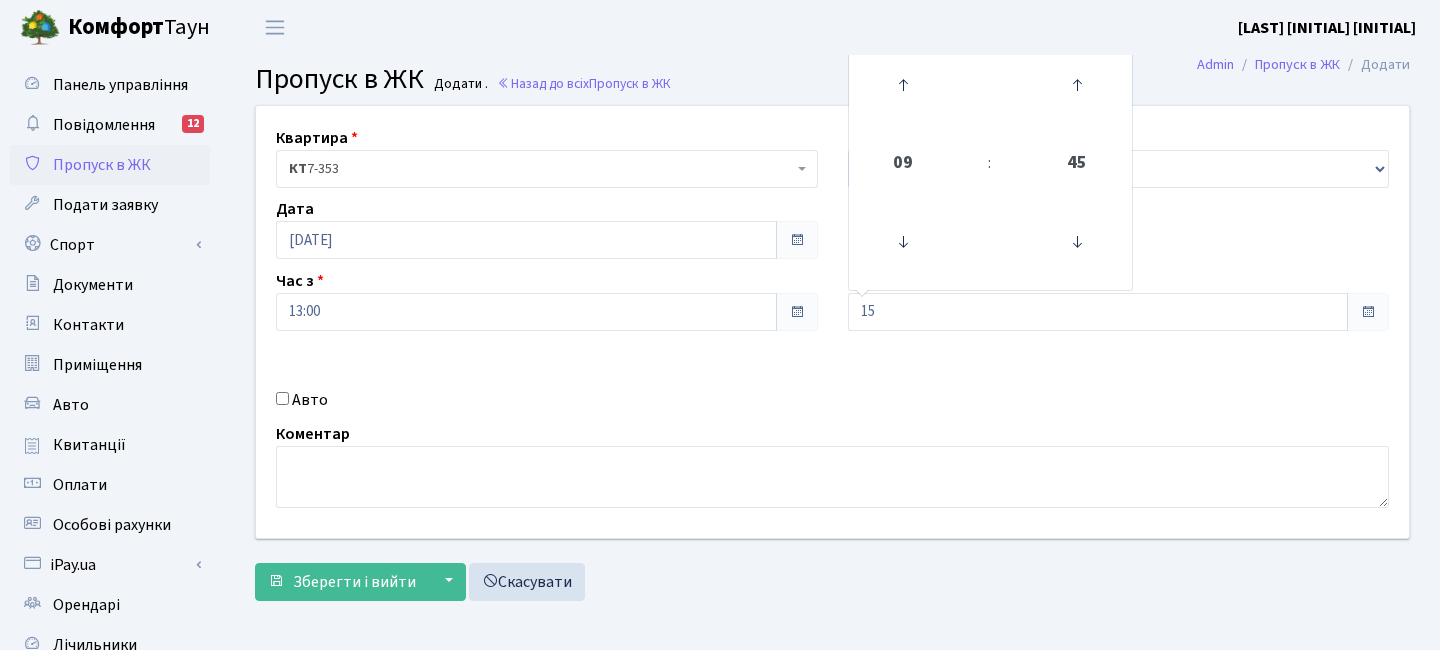 type on "15:00" 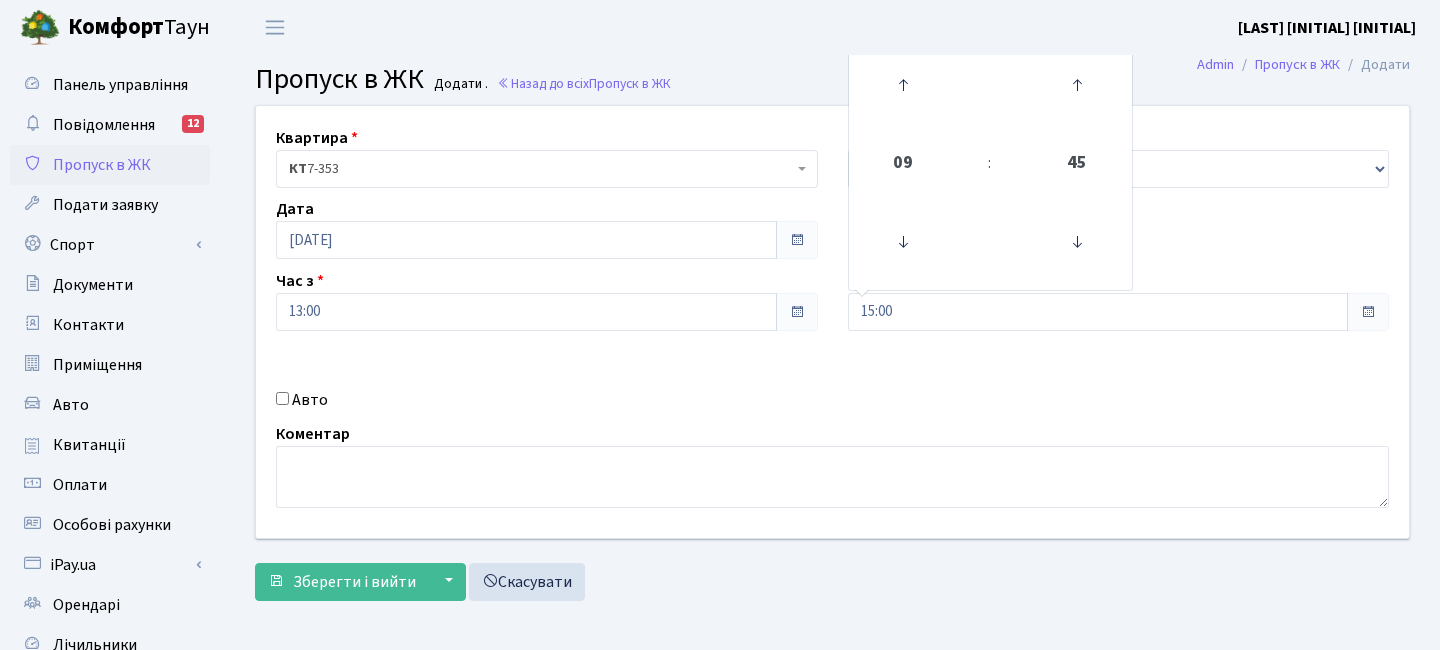 click on "Квартира
<b>КТ</b>&nbsp;&nbsp;&nbsp;&nbsp;7-353
<b>КТ</b>&nbsp;&nbsp;&nbsp;&nbsp;16-211
<b>КТ4</b>&nbsp;&nbsp;&nbsp;91
<b>КТ4</b>&nbsp;&nbsp;&nbsp;2-1
КТ     7-353
Тип
-
Доставка
Таксі
Гості
Сервіс
Дата
09.08.2025
09" at bounding box center [832, 322] 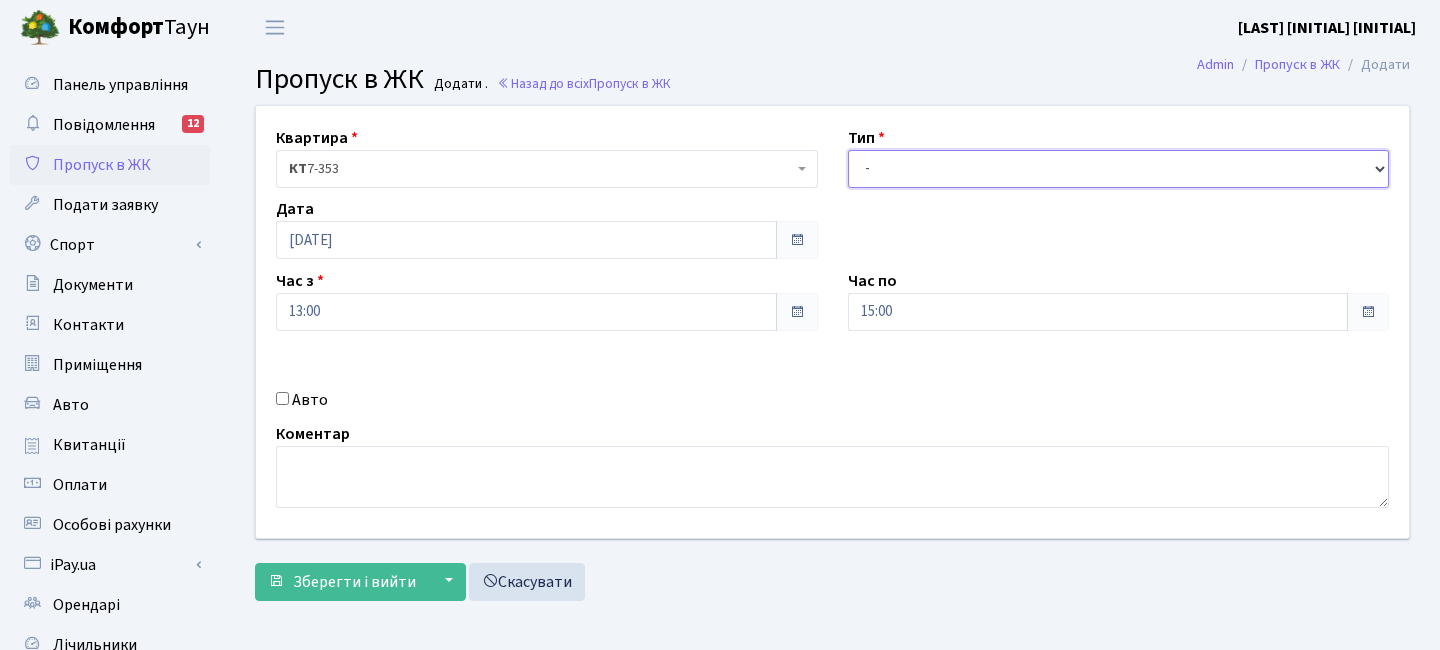 click on "-
Доставка
Таксі
Гості
Сервіс" at bounding box center [1119, 169] 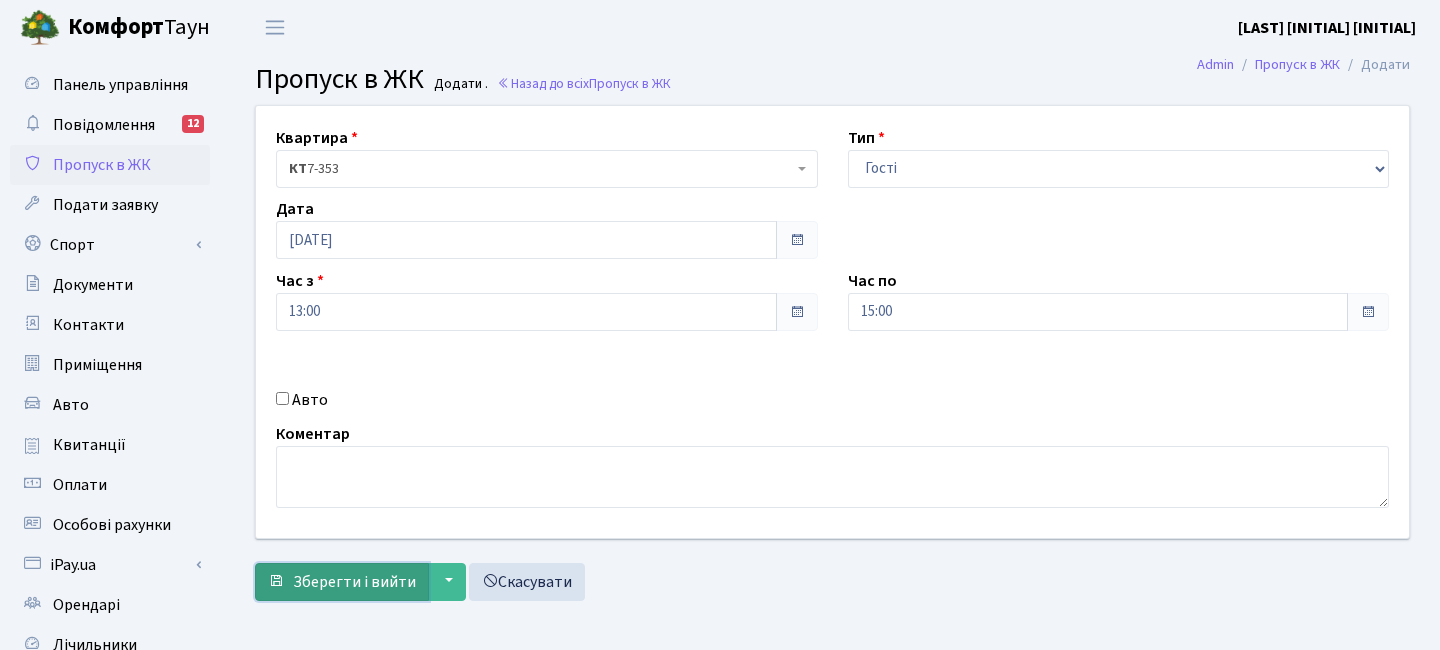 click on "Зберегти і вийти" at bounding box center [354, 582] 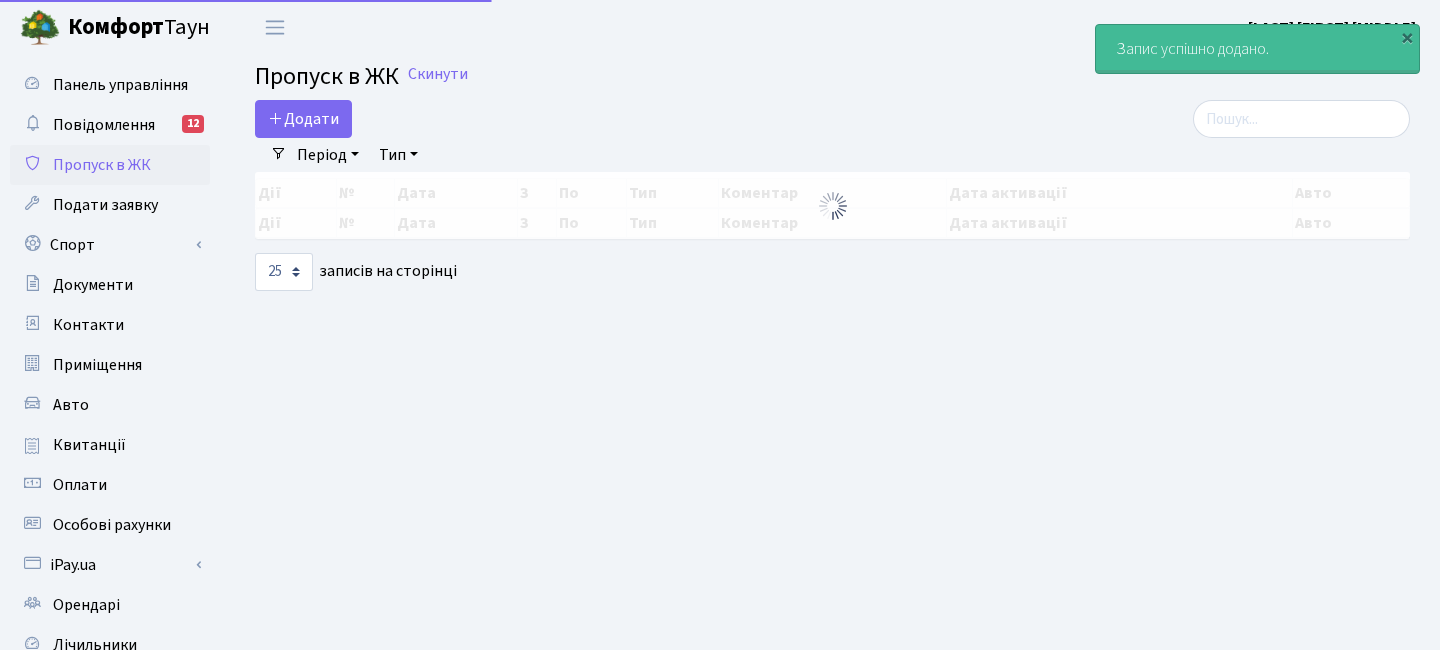 select on "25" 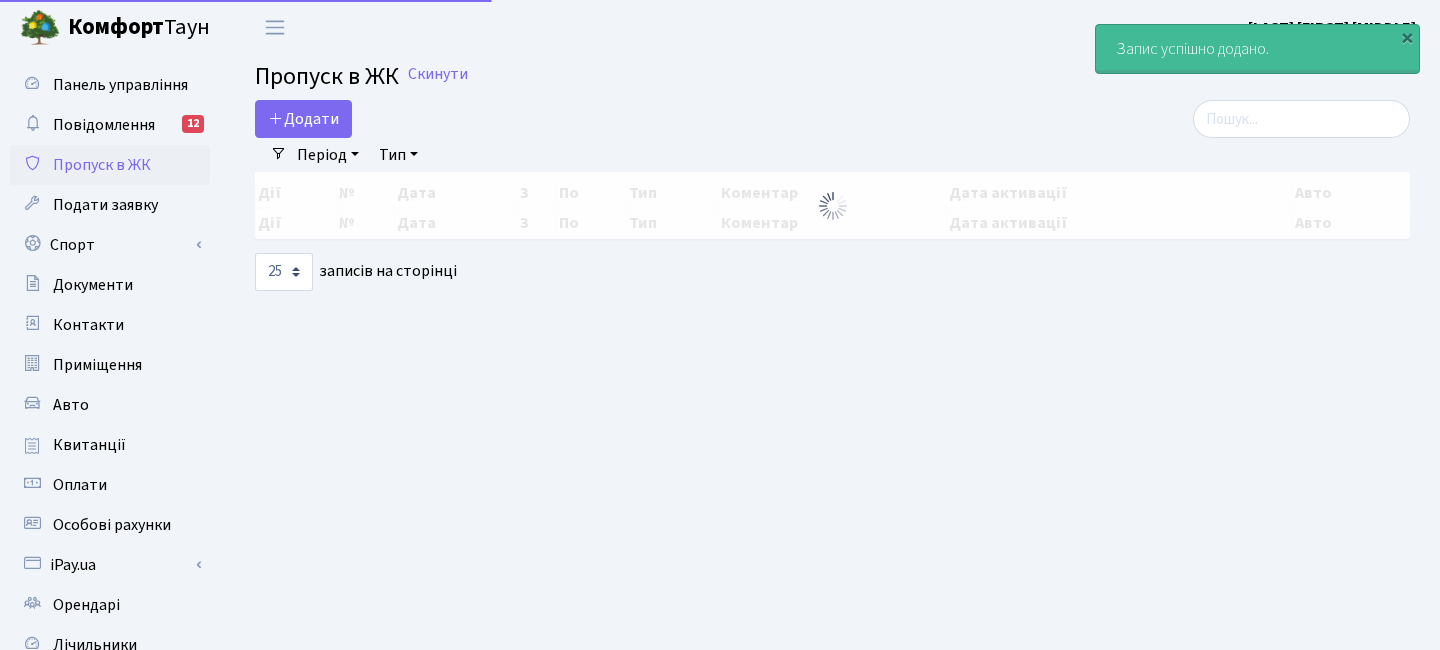 scroll, scrollTop: 0, scrollLeft: 0, axis: both 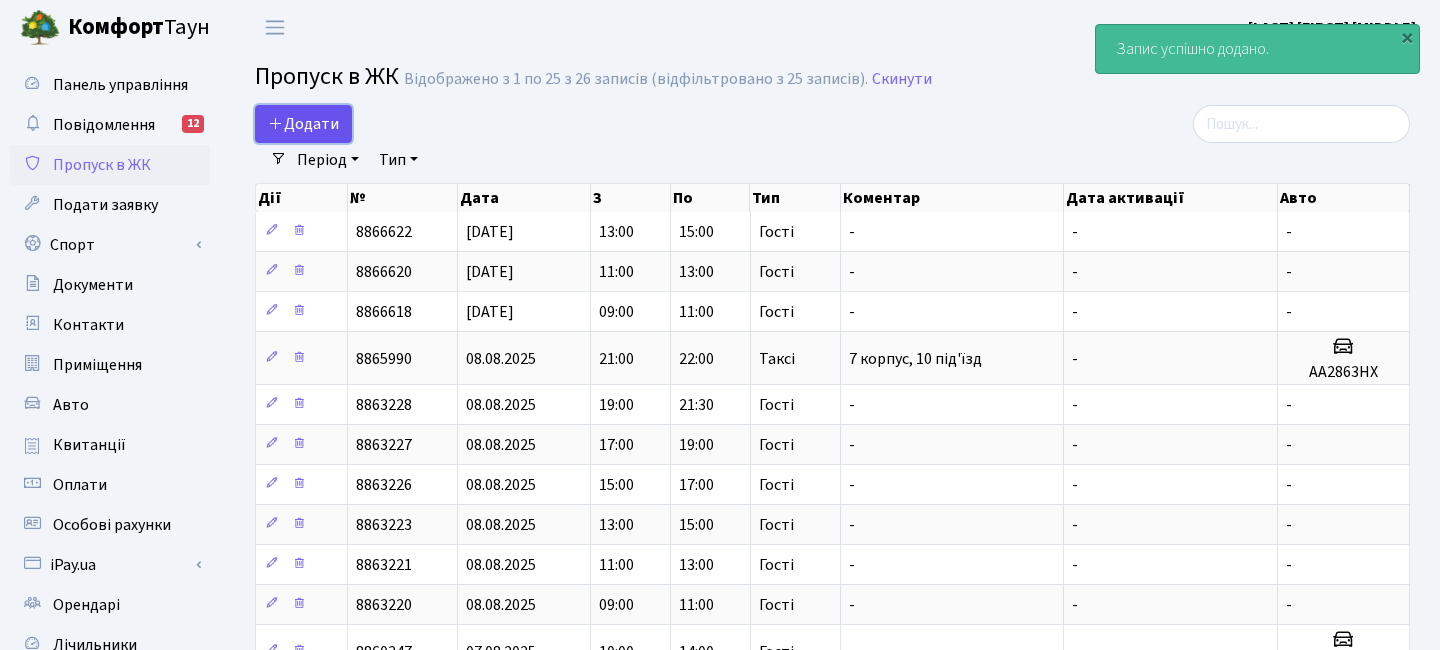 click on "Додати" at bounding box center [303, 124] 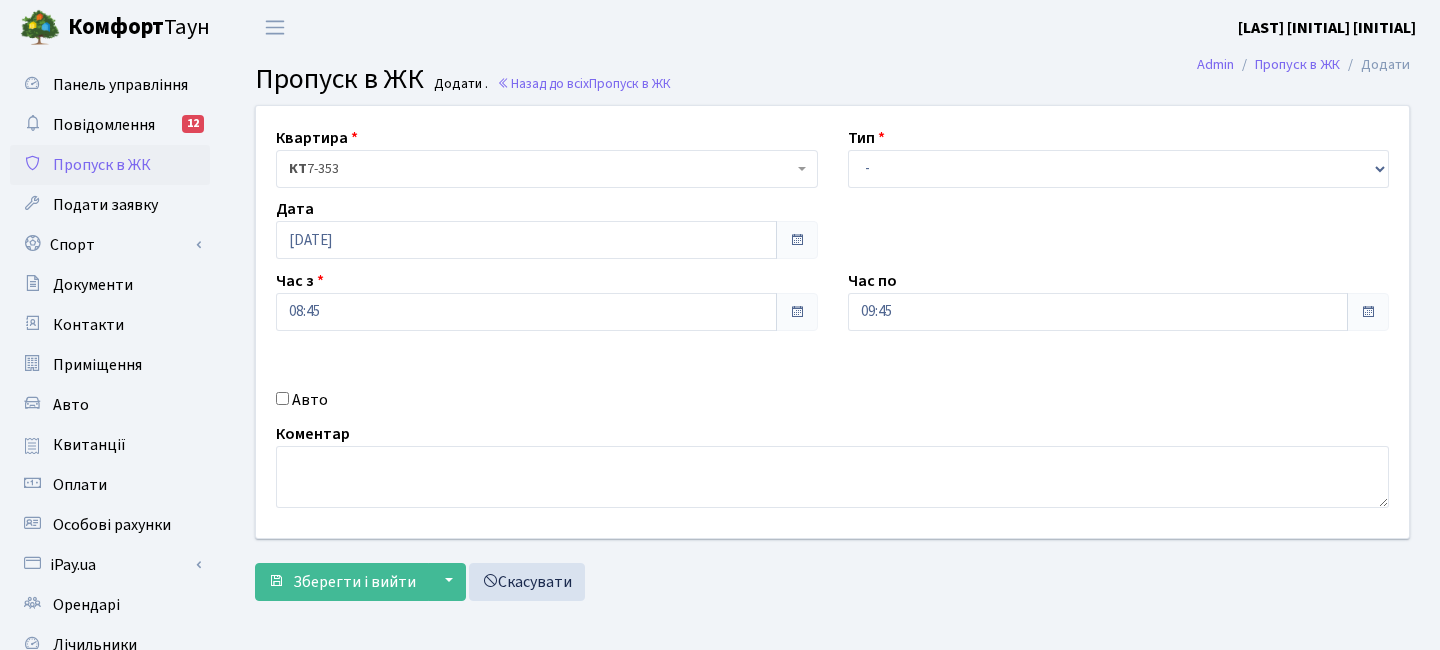 scroll, scrollTop: 0, scrollLeft: 0, axis: both 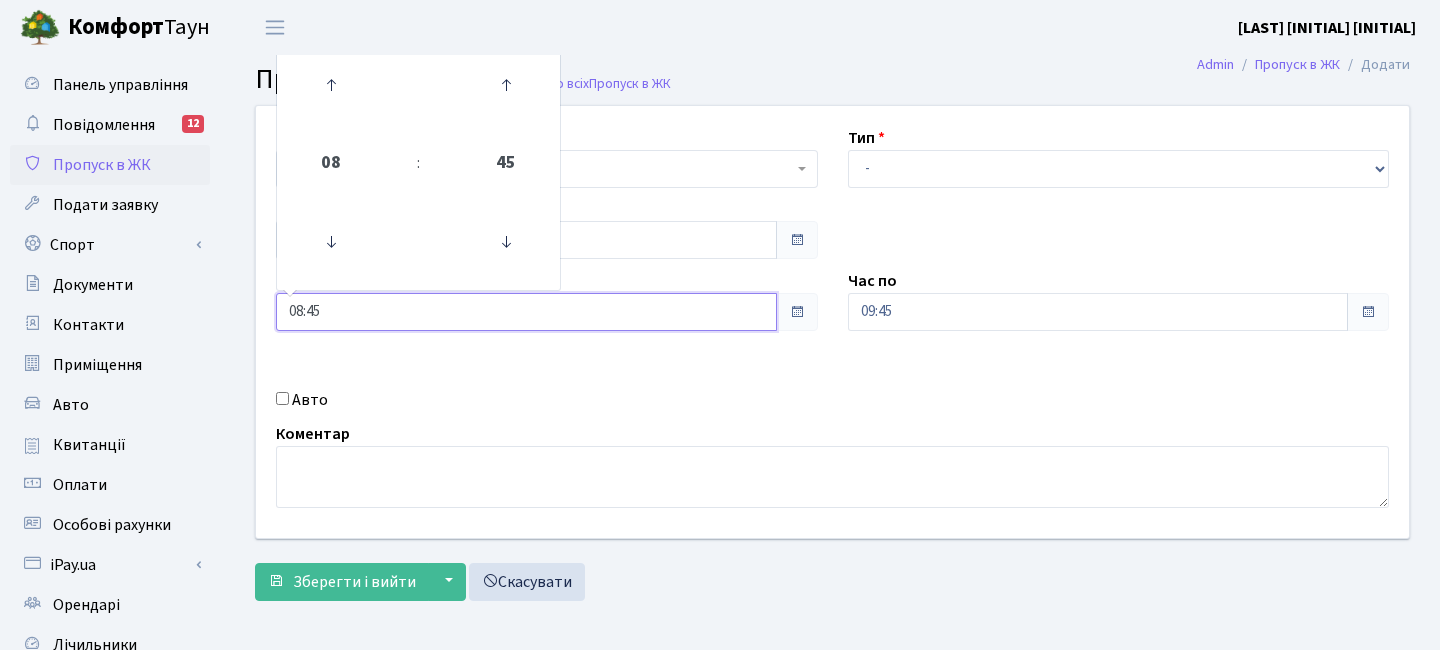 drag, startPoint x: 329, startPoint y: 320, endPoint x: 241, endPoint y: 316, distance: 88.09086 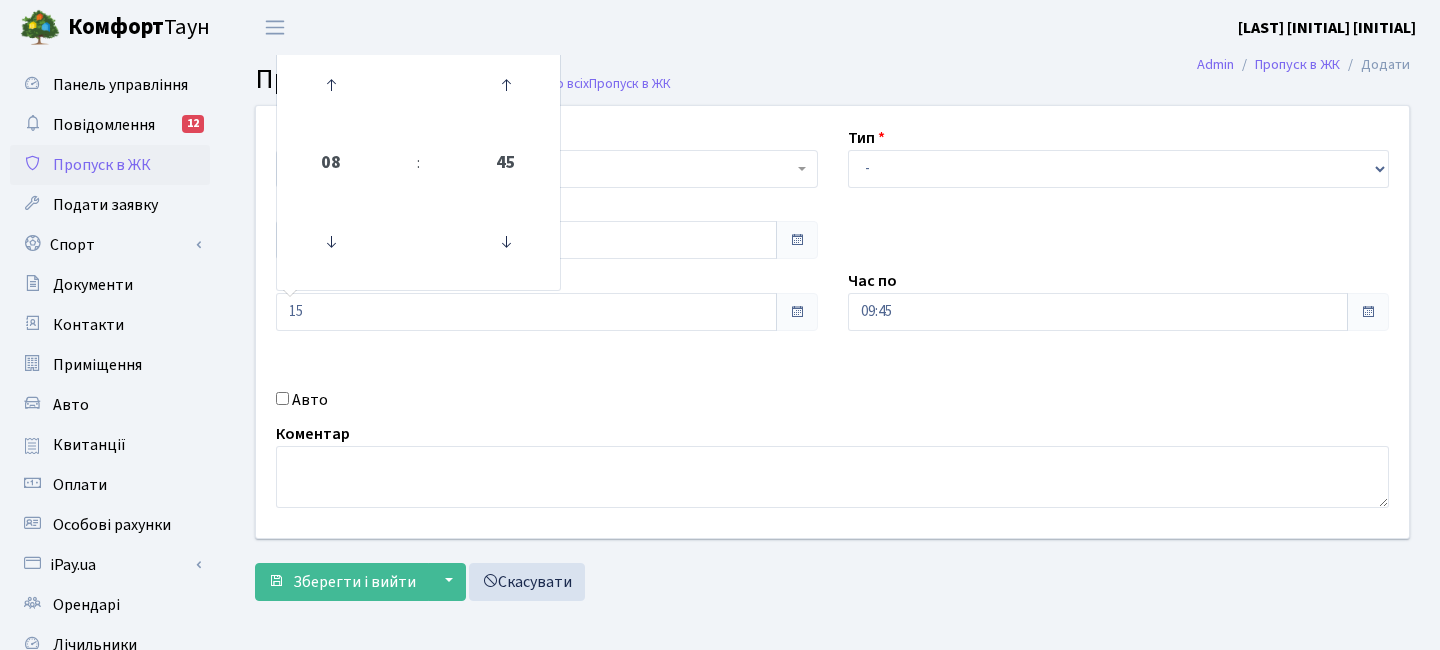 type on "15:00" 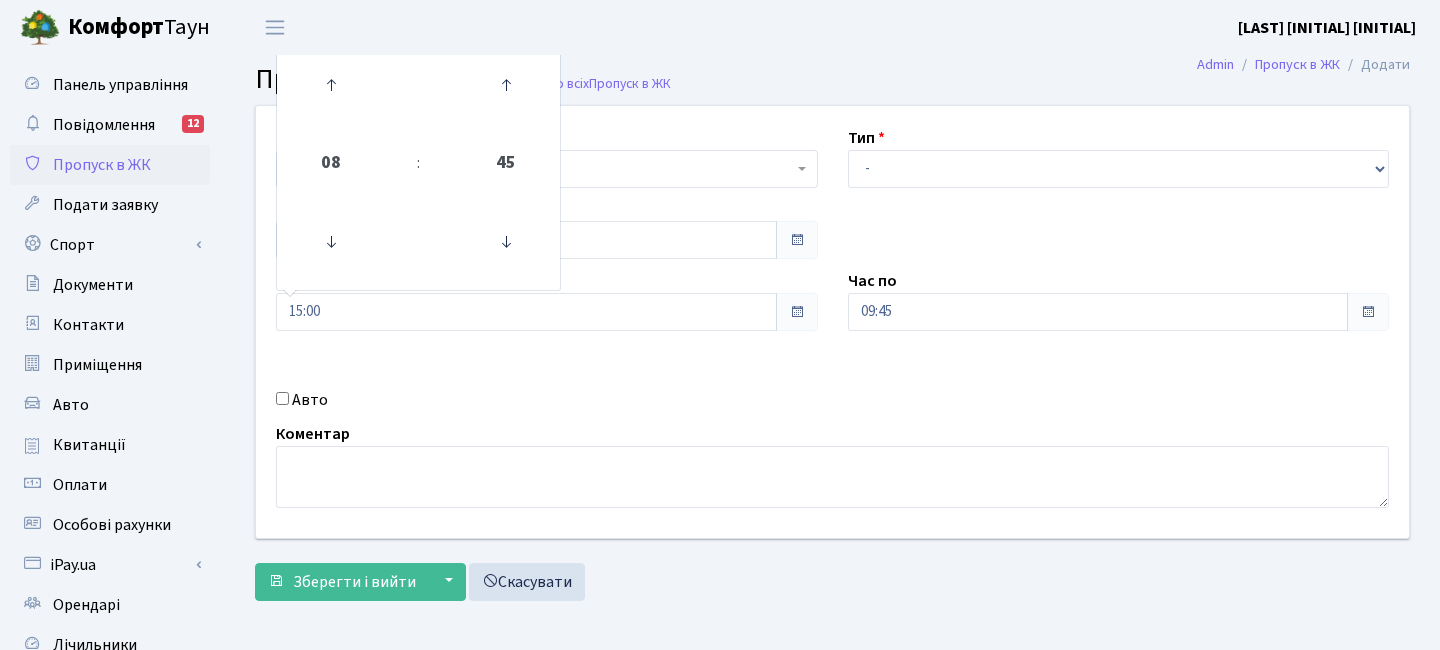 click on "Квартира
<b>КТ</b>&nbsp;&nbsp;&nbsp;&nbsp;7-353
<b>КТ</b>&nbsp;&nbsp;&nbsp;&nbsp;16-211
<b>КТ4</b>&nbsp;&nbsp;&nbsp;91
<b>КТ4</b>&nbsp;&nbsp;&nbsp;2-1
КТ     7-353
Тип
-
Доставка
Таксі
Гості
Сервіс
Дата
09.08.2025
08" at bounding box center (832, 322) 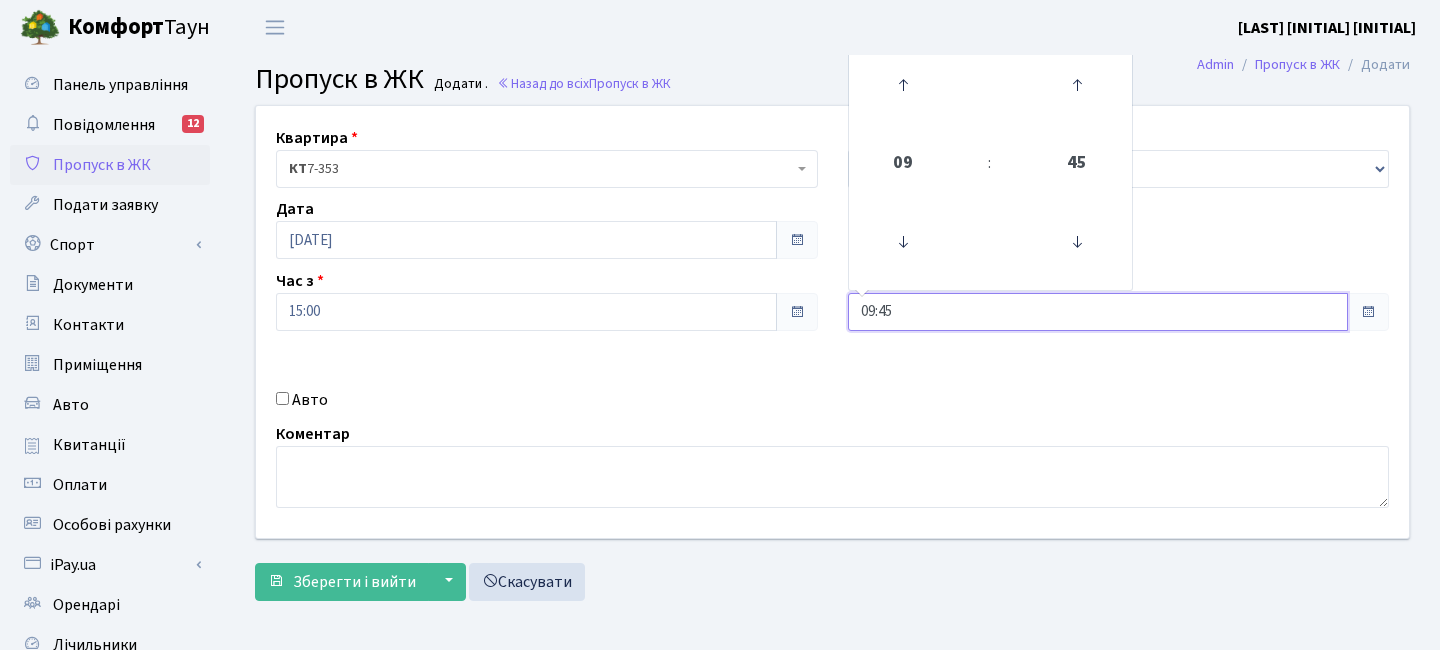 drag, startPoint x: 915, startPoint y: 314, endPoint x: 764, endPoint y: 309, distance: 151.08276 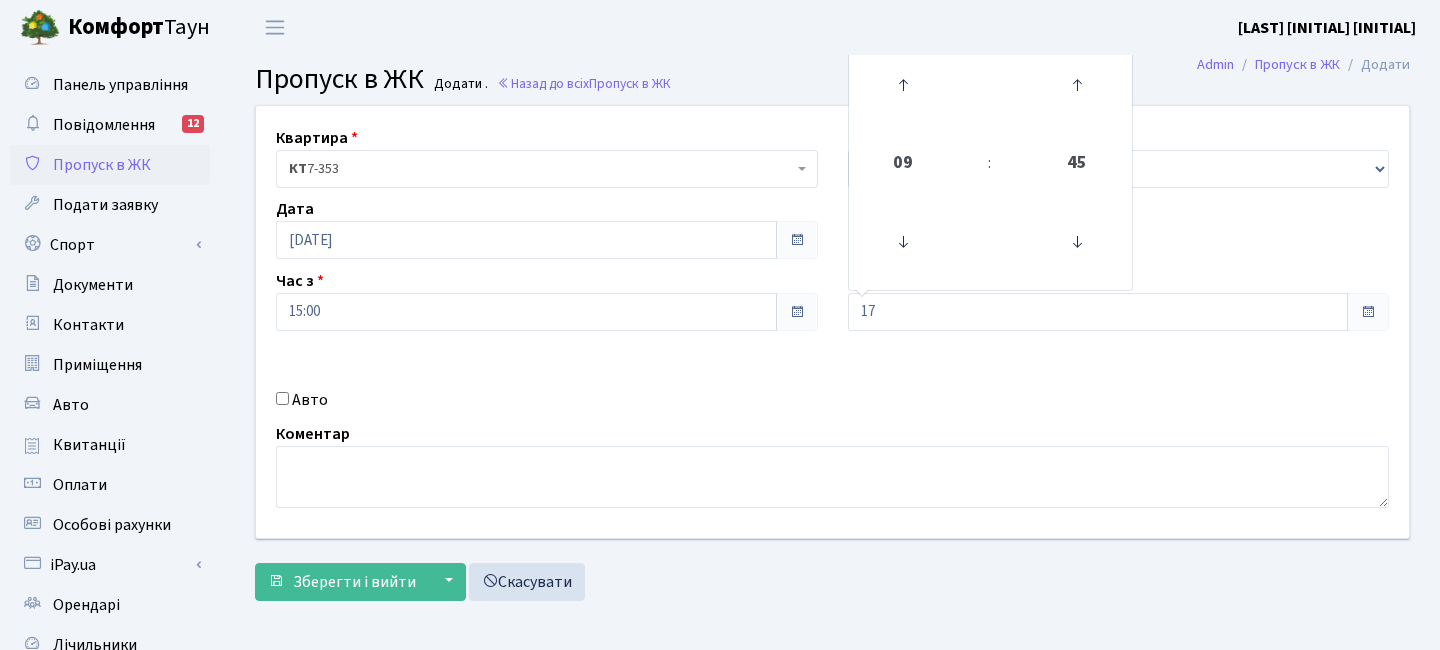 type on "17:00" 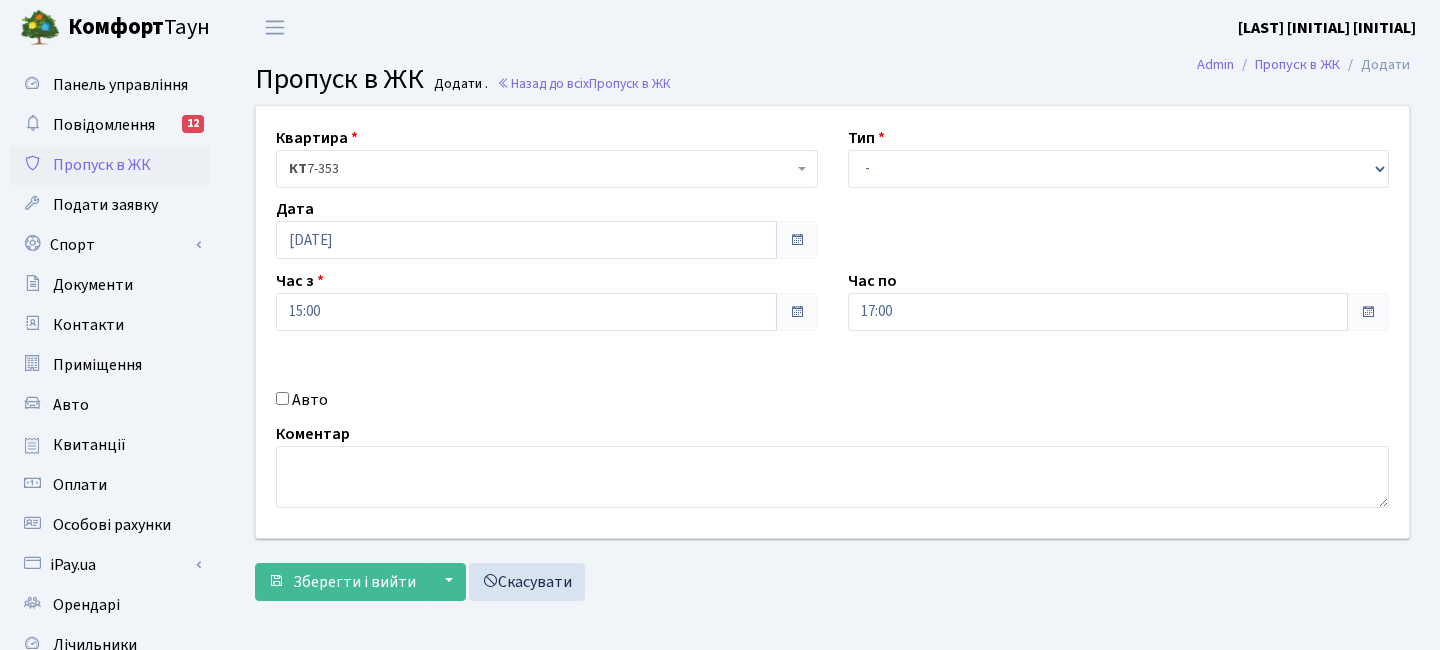click on "Авто" at bounding box center (547, 400) 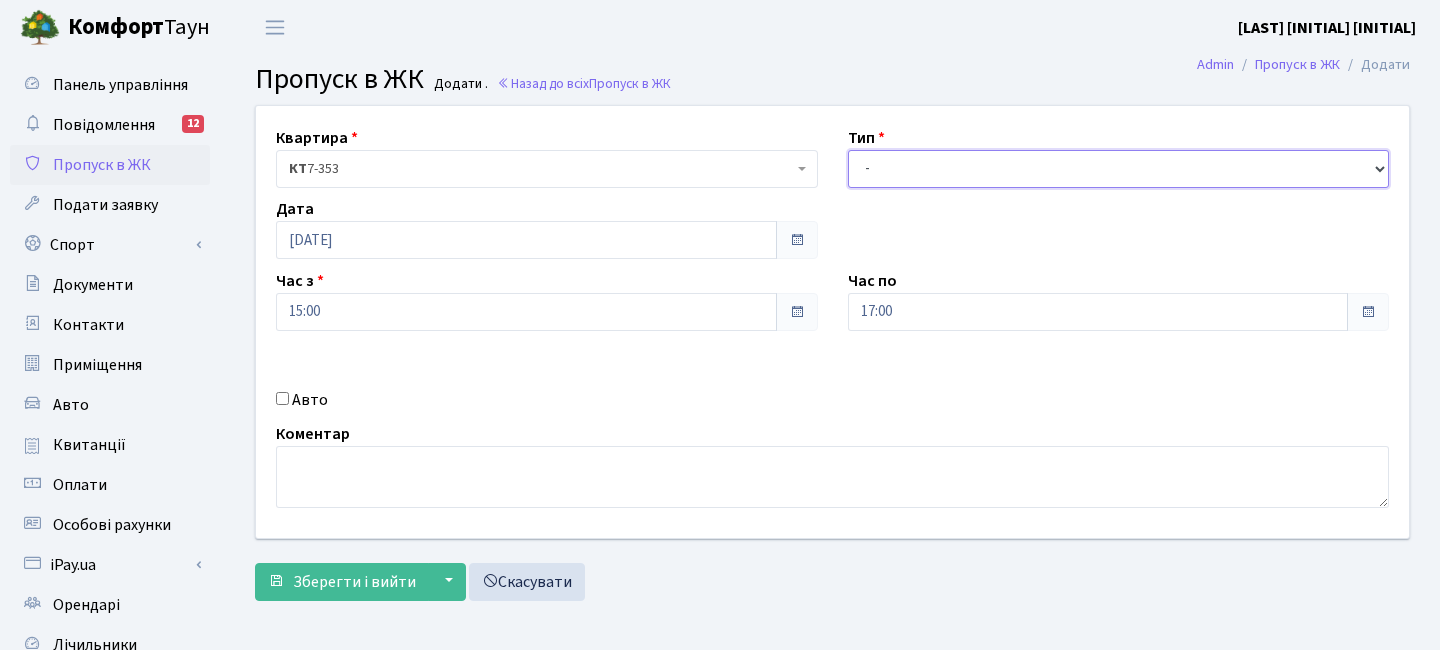 click on "-
Доставка
Таксі
Гості
Сервіс" at bounding box center [1119, 169] 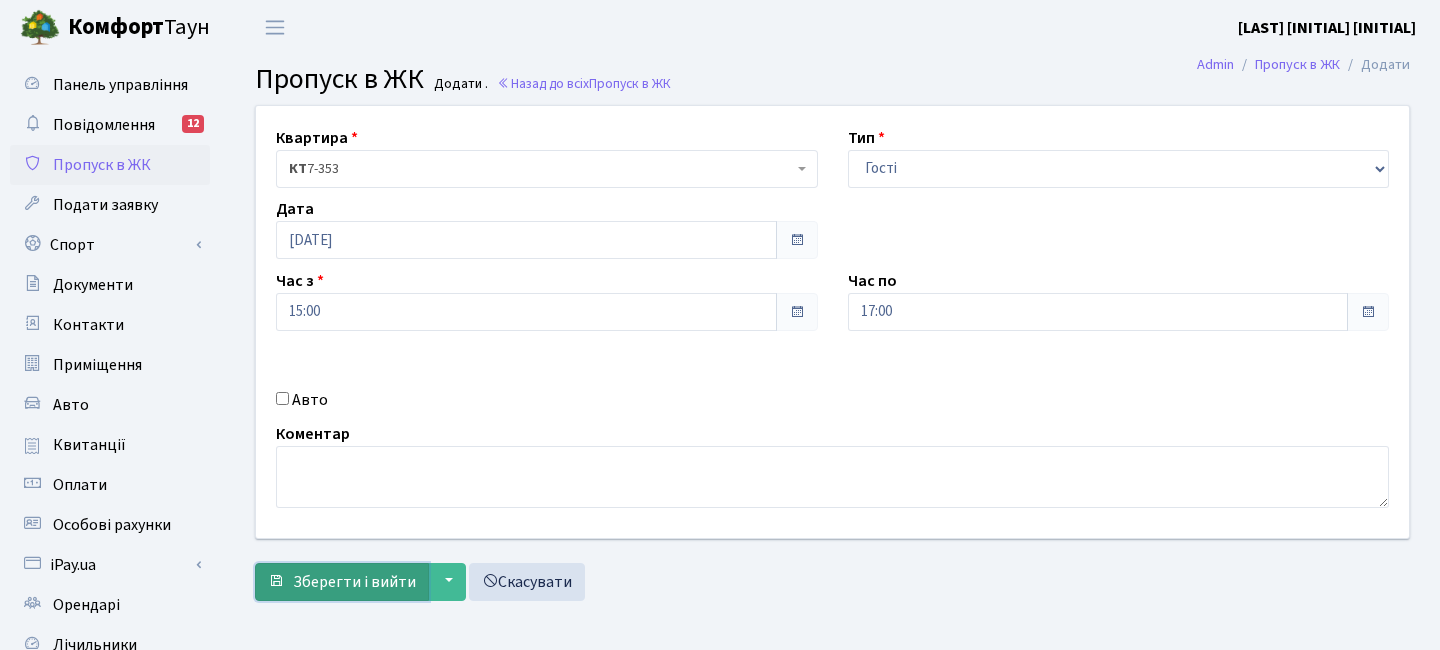 click on "Зберегти і вийти" at bounding box center (354, 582) 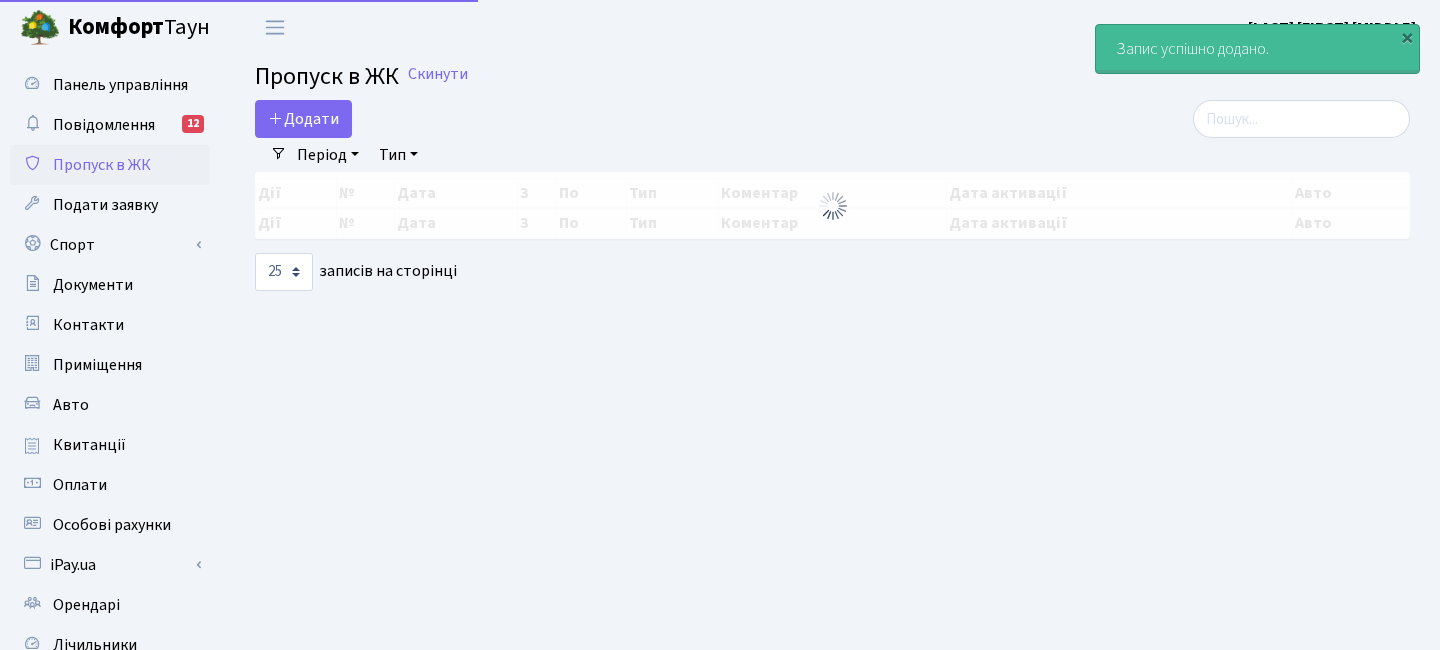 select on "25" 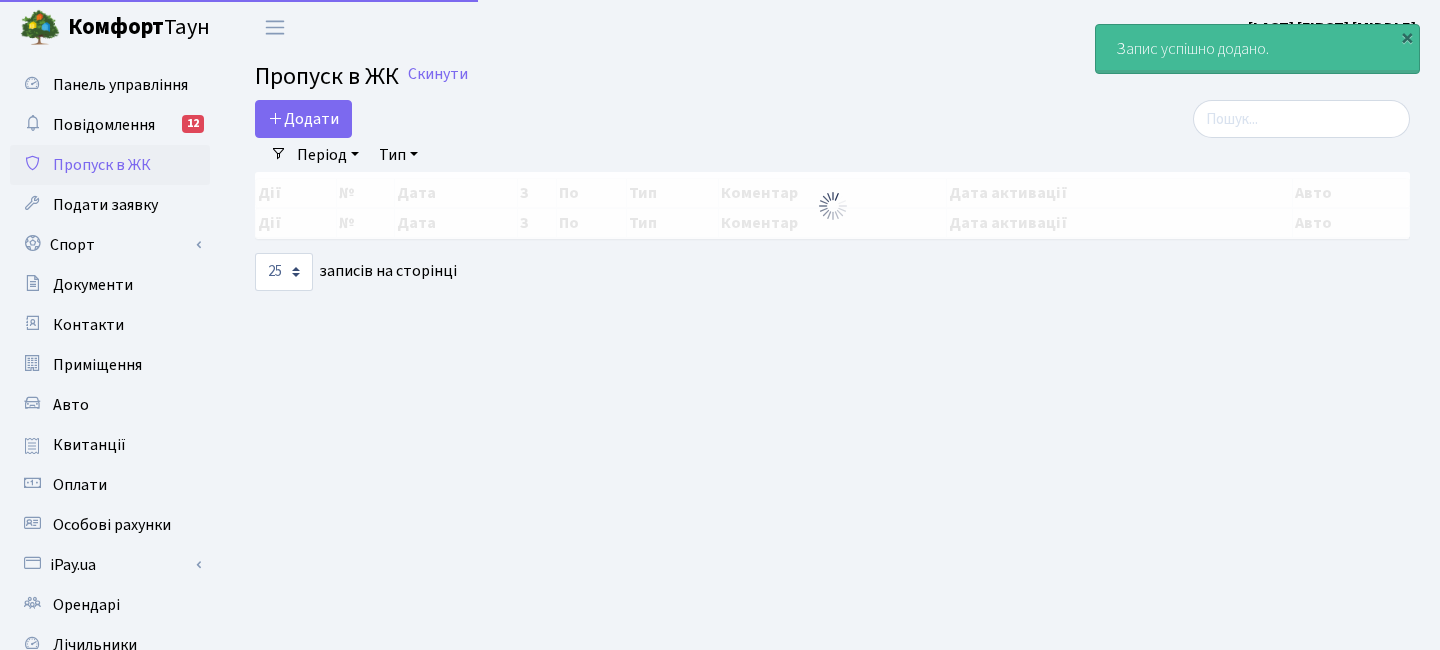 scroll, scrollTop: 0, scrollLeft: 0, axis: both 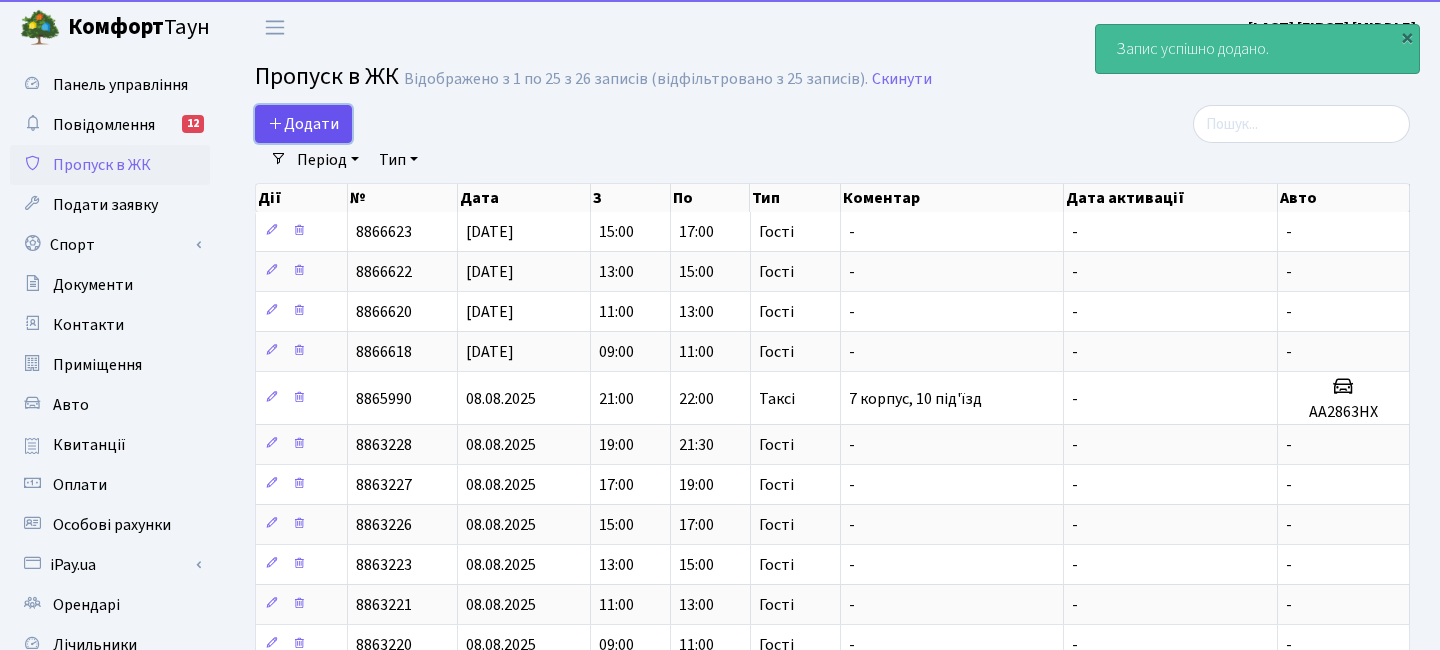 click on "Додати" at bounding box center (303, 124) 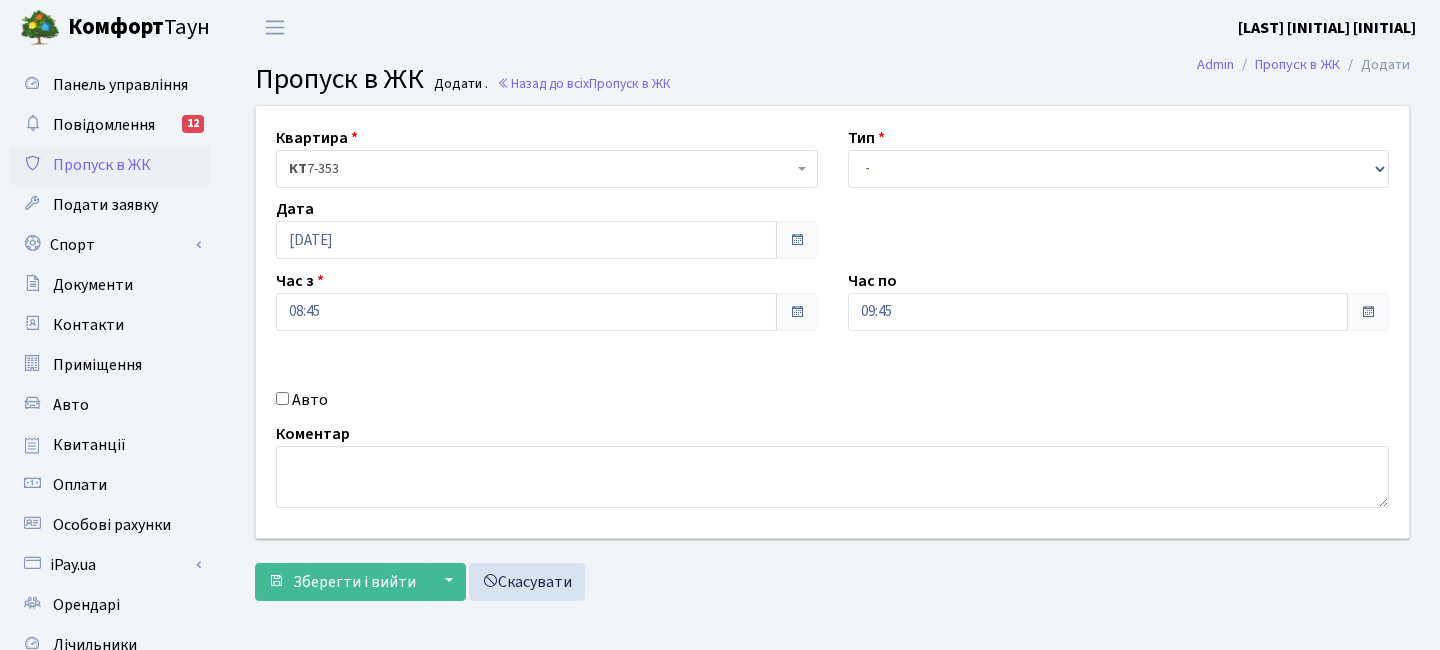 scroll, scrollTop: 0, scrollLeft: 0, axis: both 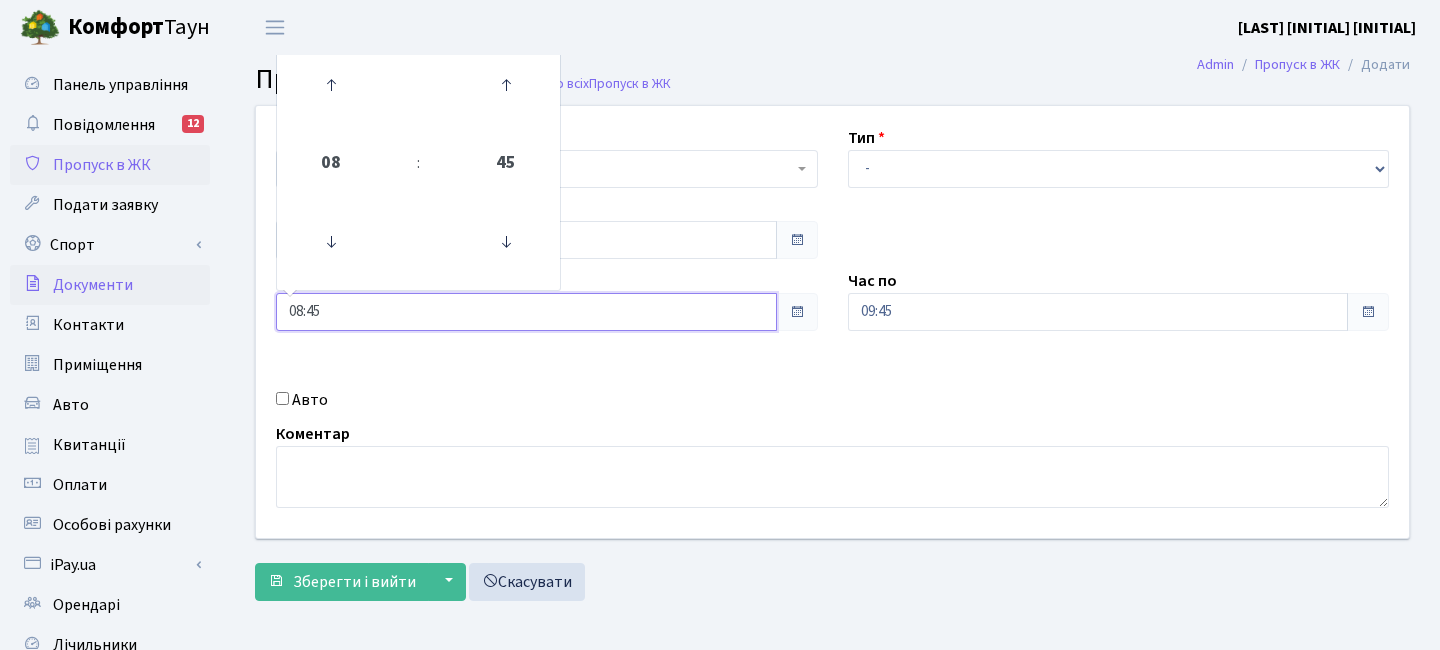 drag, startPoint x: 343, startPoint y: 305, endPoint x: 180, endPoint y: 300, distance: 163.07668 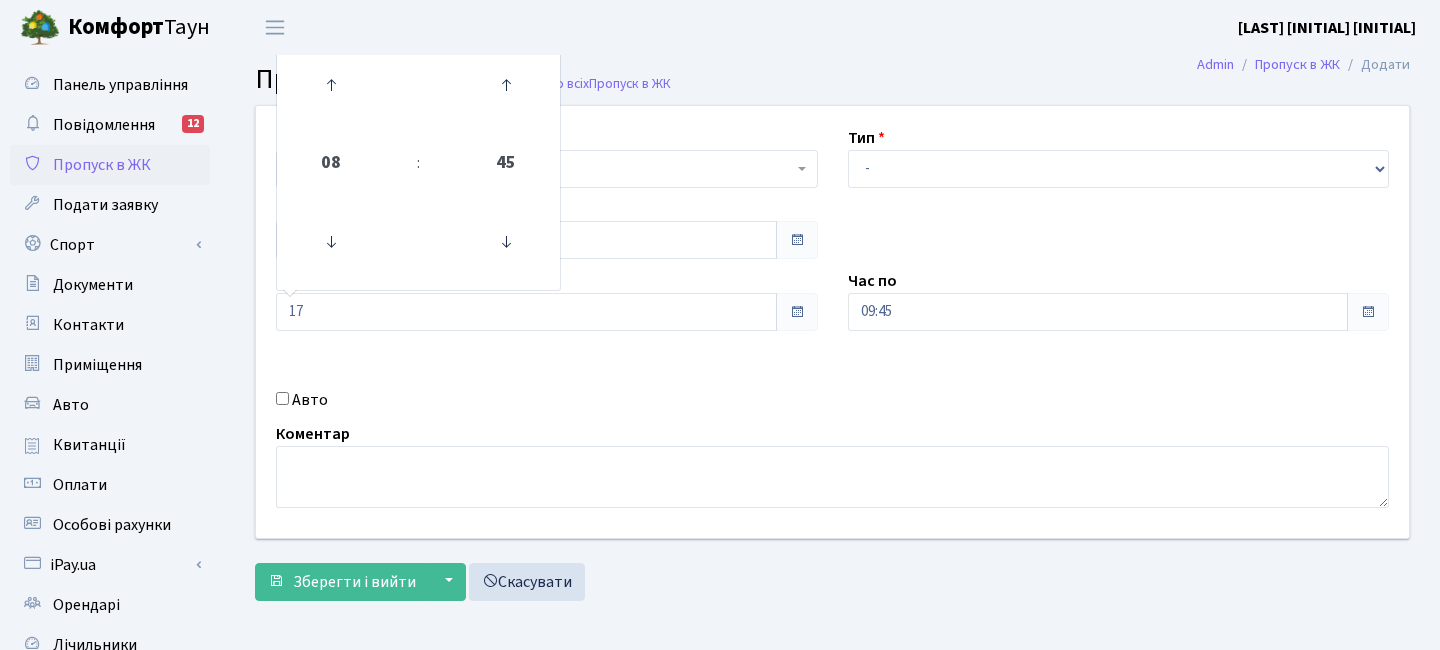type on "17:00" 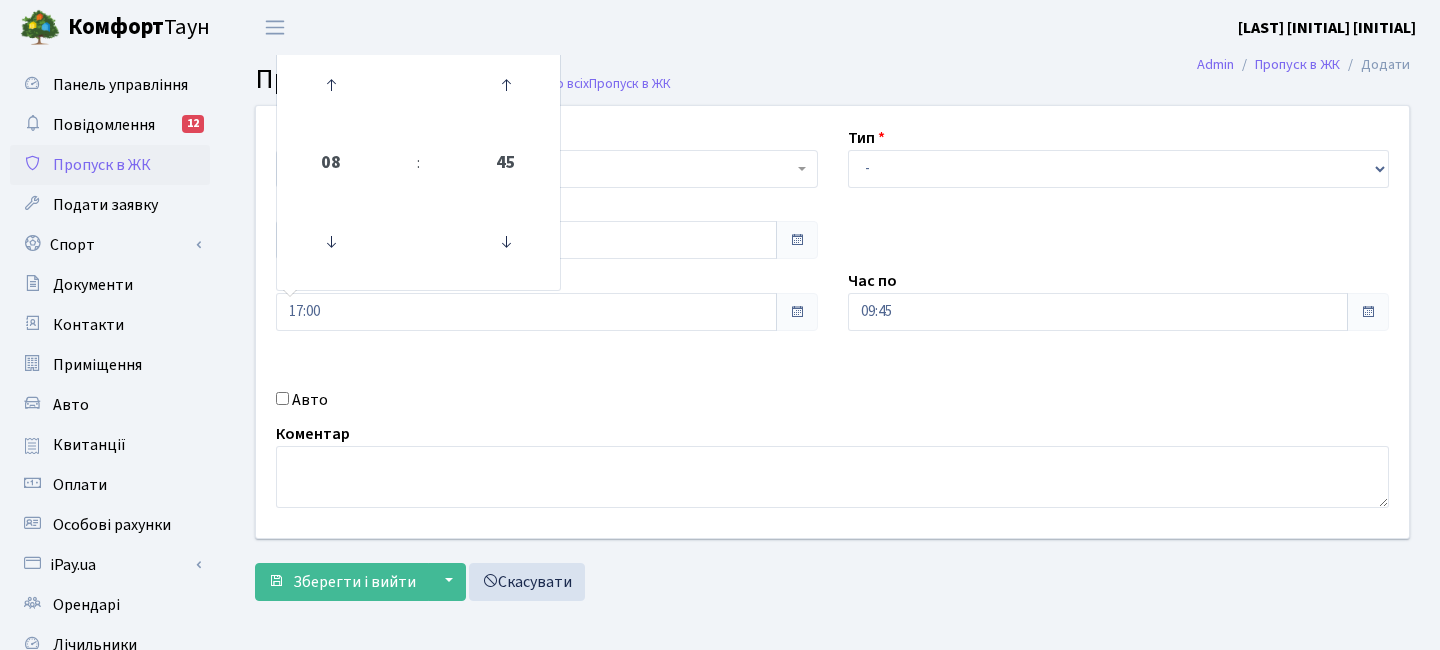 click on "Авто" at bounding box center (547, 400) 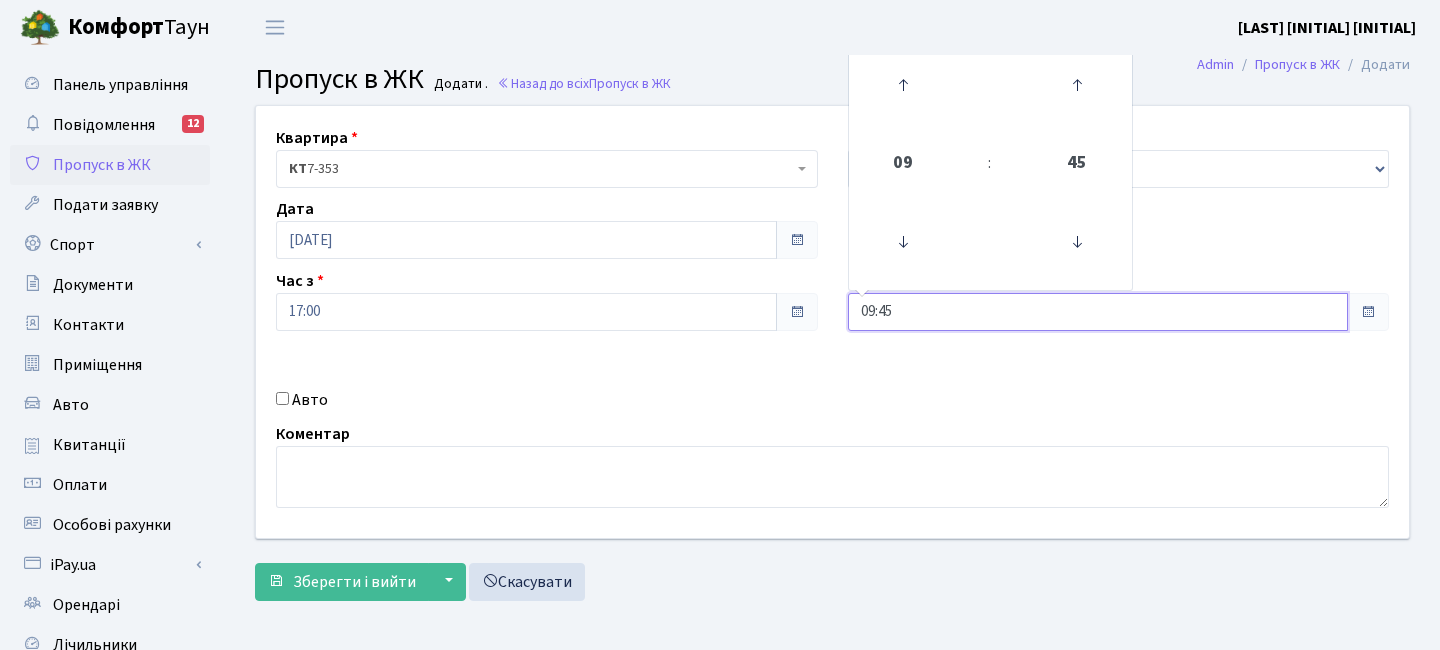 drag, startPoint x: 893, startPoint y: 321, endPoint x: 815, endPoint y: 316, distance: 78.160095 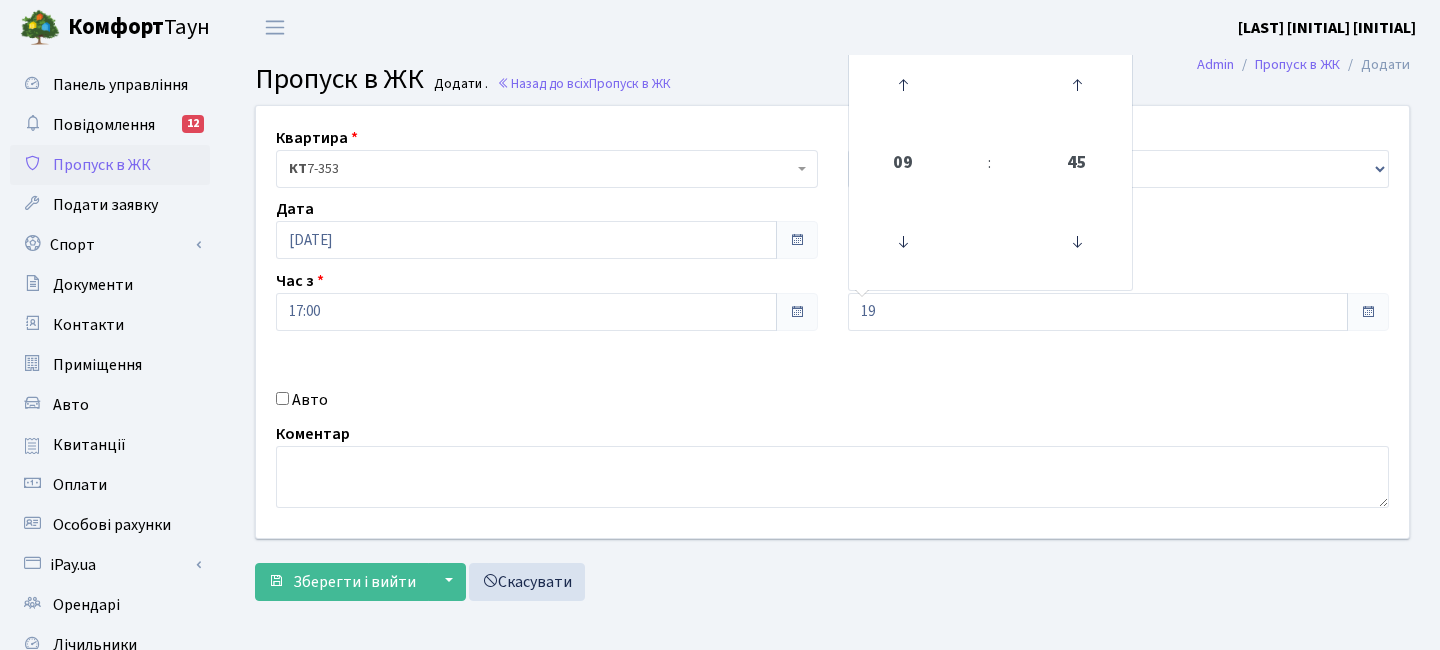 type on "19:00" 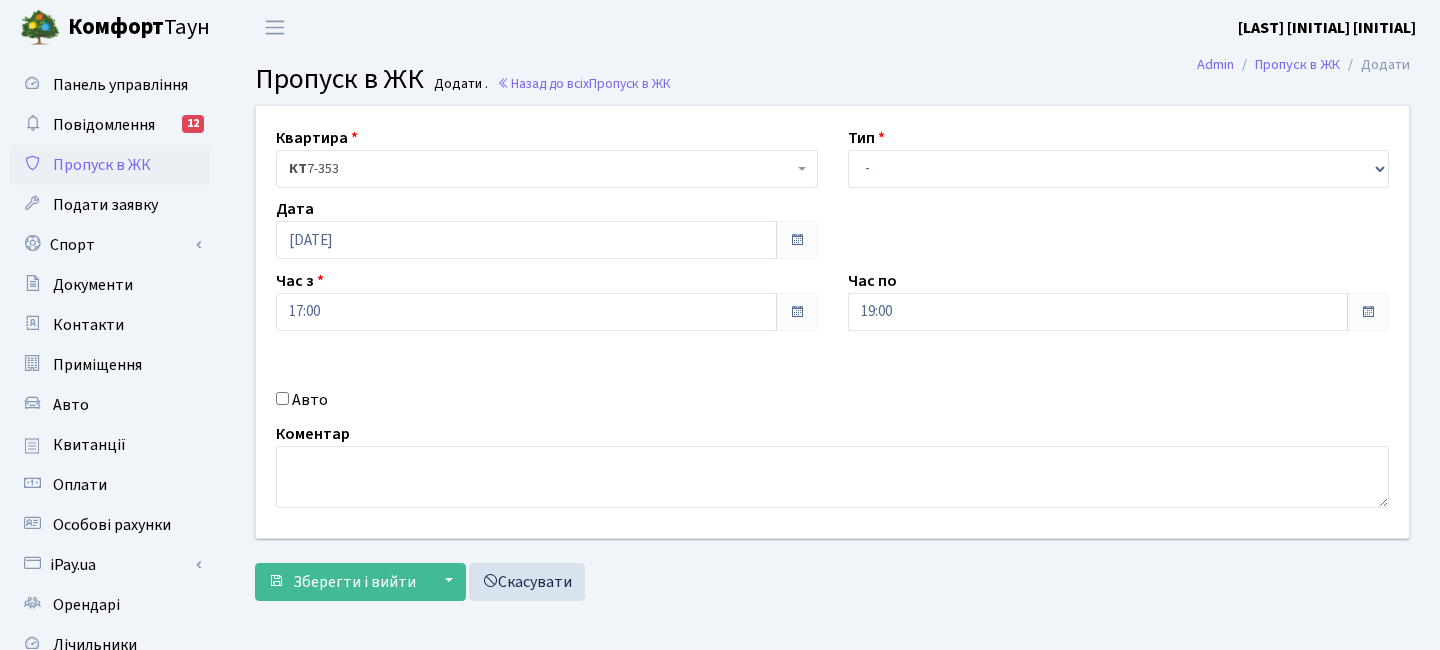 click on "Квартира
<b>КТ</b>&nbsp;&nbsp;&nbsp;&nbsp;7-353
<b>КТ</b>&nbsp;&nbsp;&nbsp;&nbsp;16-211
<b>КТ4</b>&nbsp;&nbsp;&nbsp;91
<b>КТ4</b>&nbsp;&nbsp;&nbsp;2-1
КТ     7-353
Тип
-
Доставка
Таксі
Гості
Сервіс
Дата
09.08.2025" at bounding box center [832, 322] 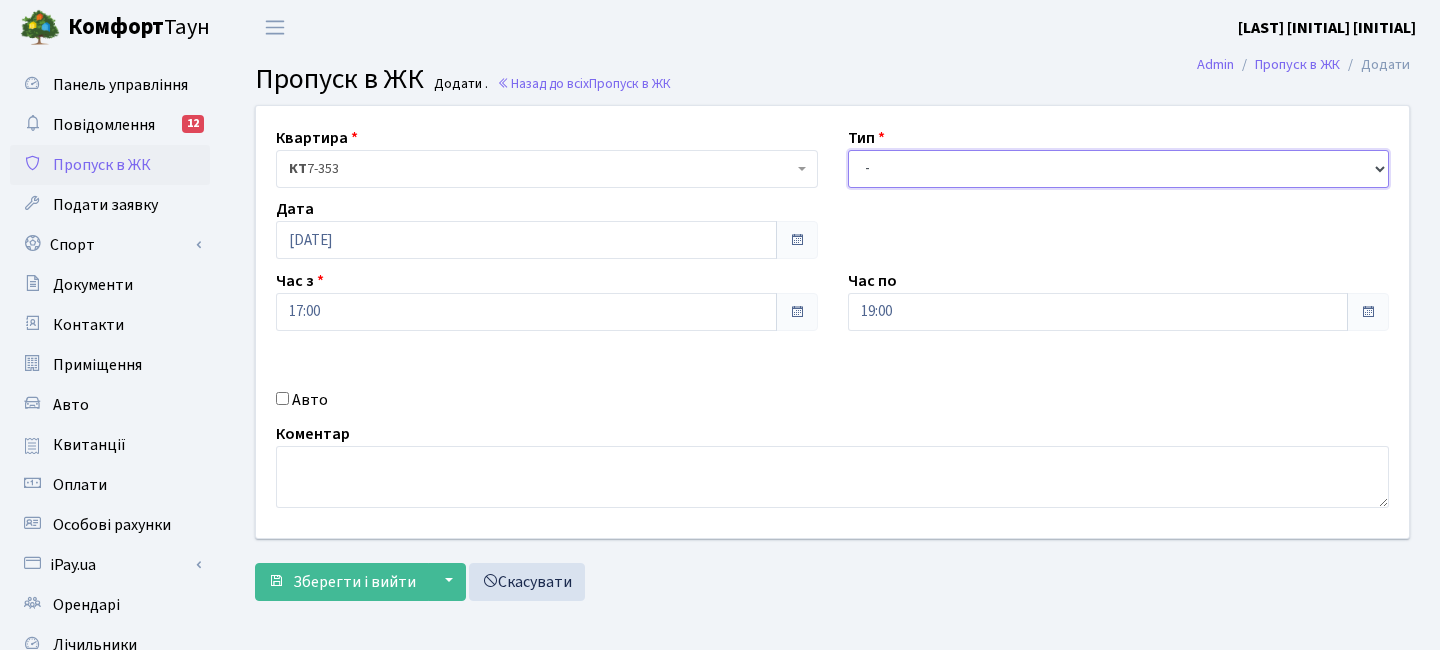 click on "-
Доставка
Таксі
Гості
Сервіс" at bounding box center (1119, 169) 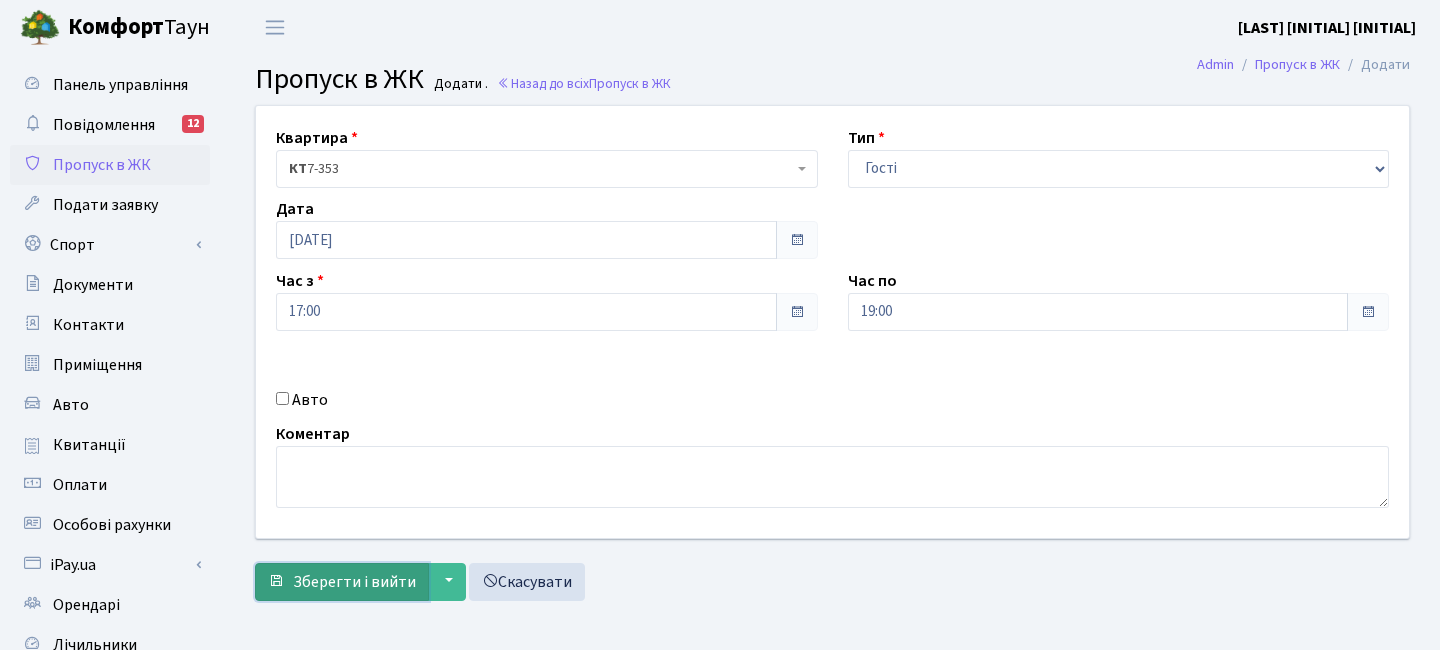 click on "Зберегти і вийти" at bounding box center [354, 582] 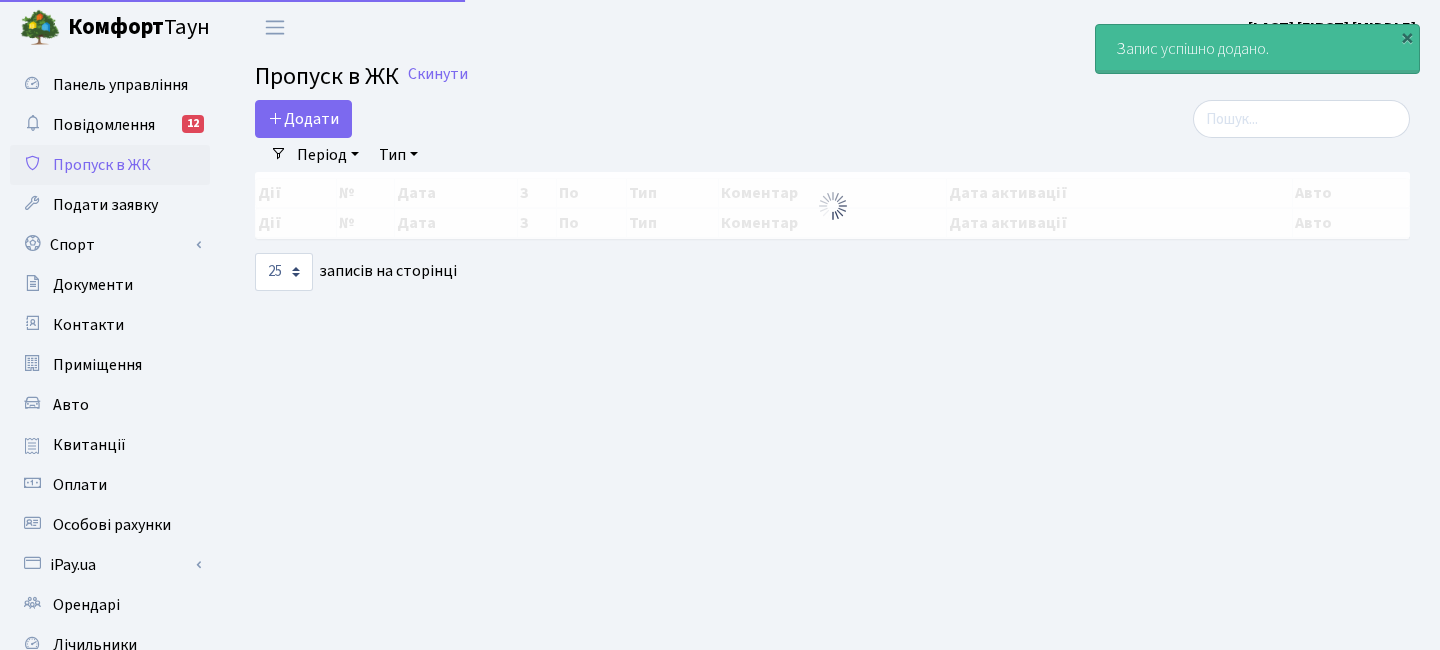 select on "25" 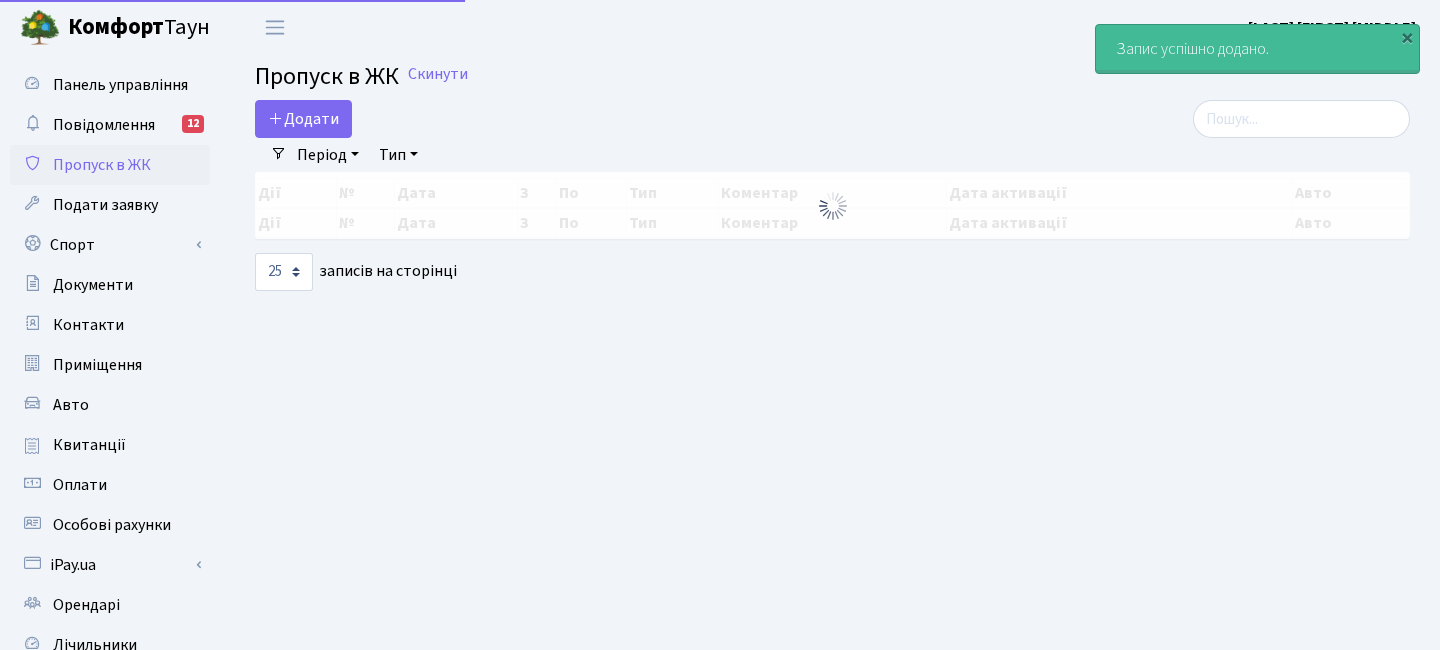 scroll, scrollTop: 0, scrollLeft: 0, axis: both 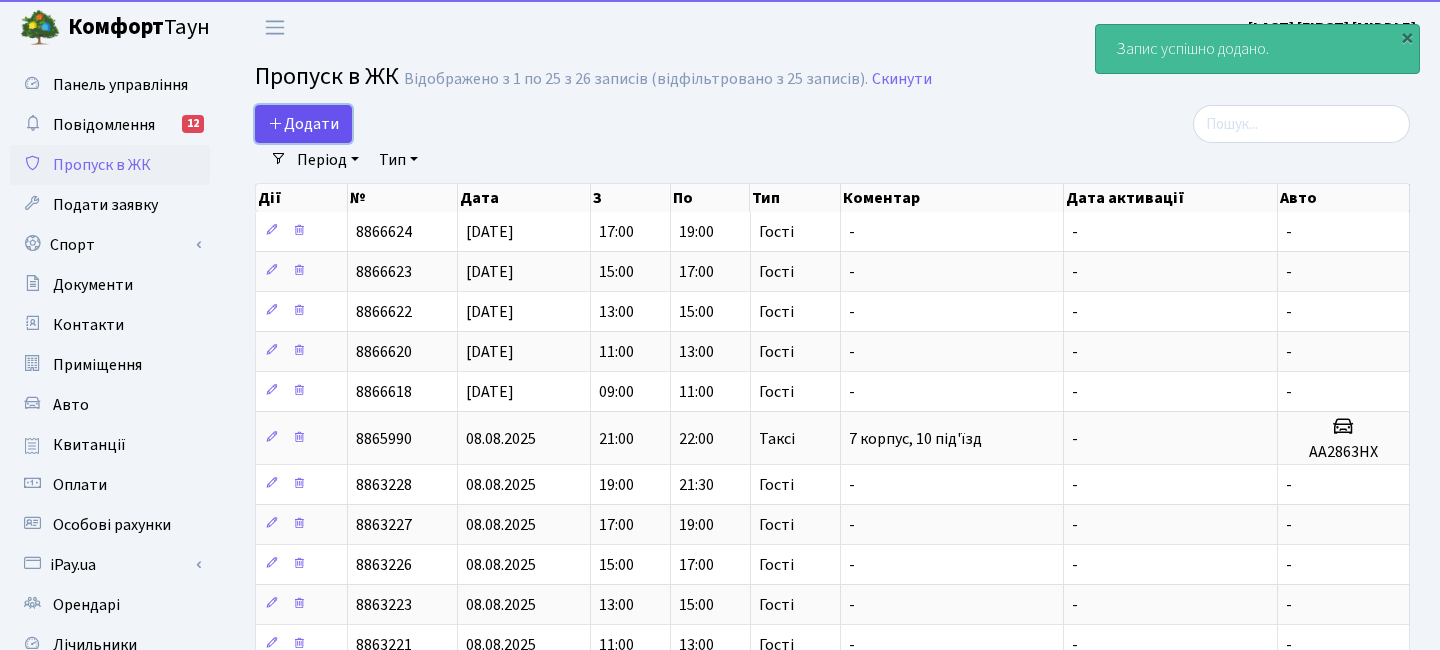 click on "Додати" at bounding box center (303, 124) 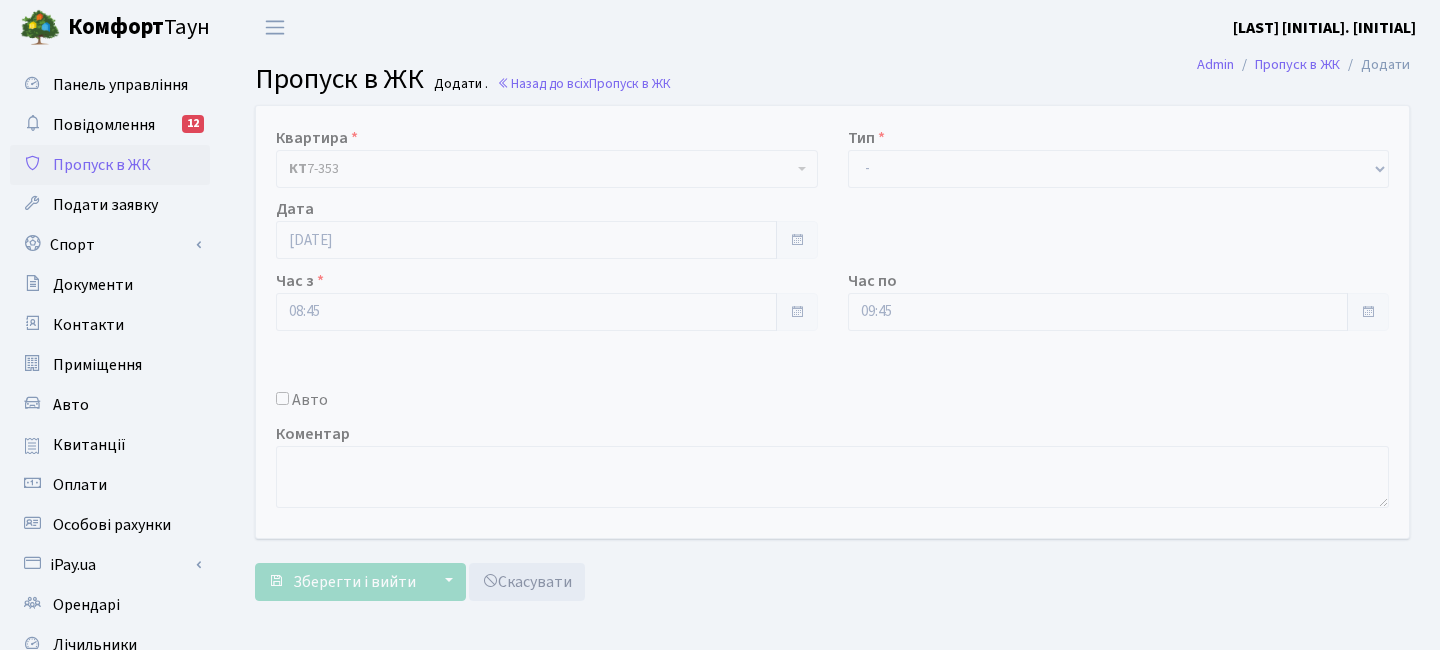 scroll, scrollTop: 0, scrollLeft: 0, axis: both 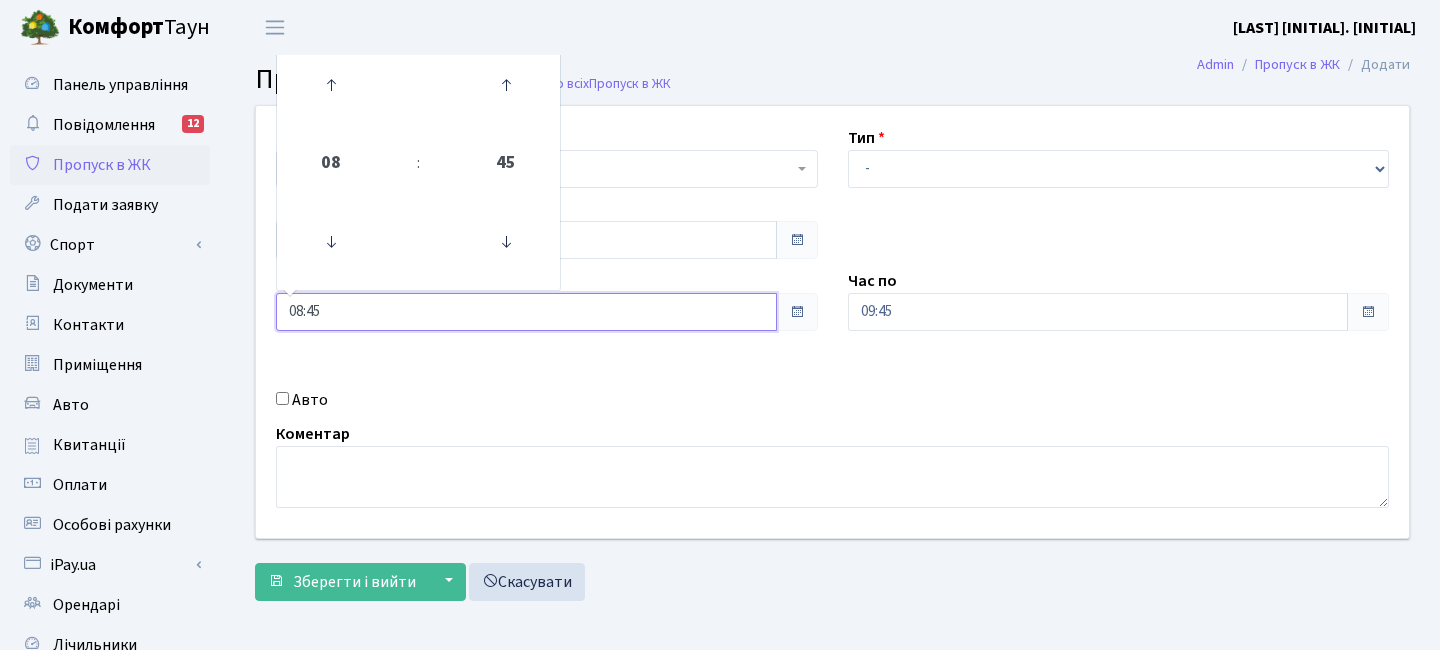 drag, startPoint x: 342, startPoint y: 308, endPoint x: 213, endPoint y: 289, distance: 130.39172 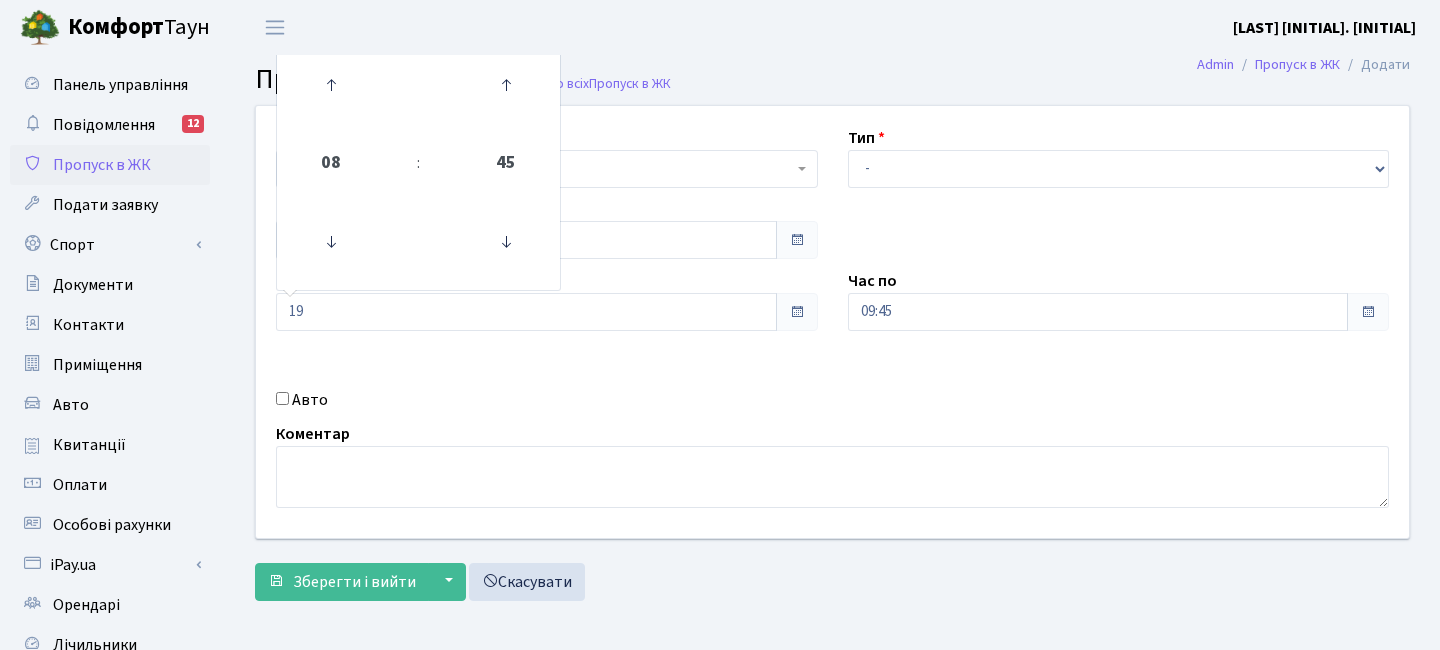type on "19:00" 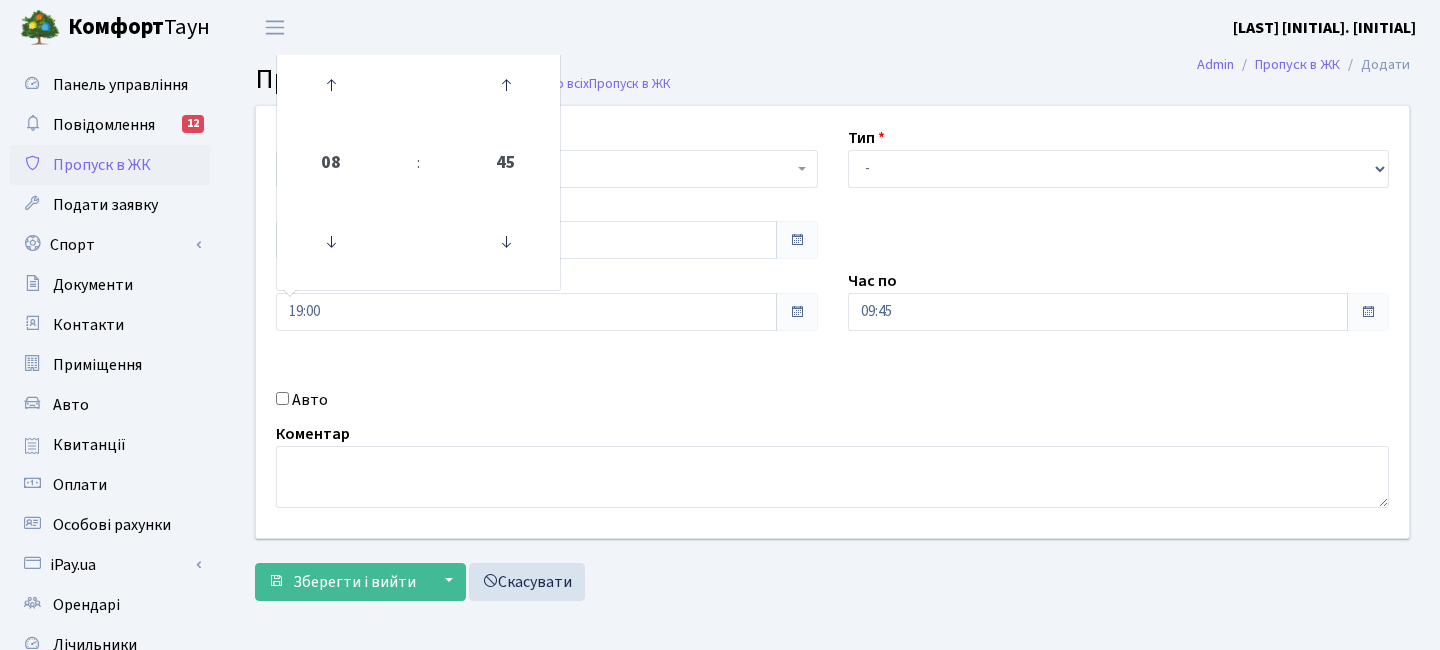 click on "Авто" at bounding box center (547, 400) 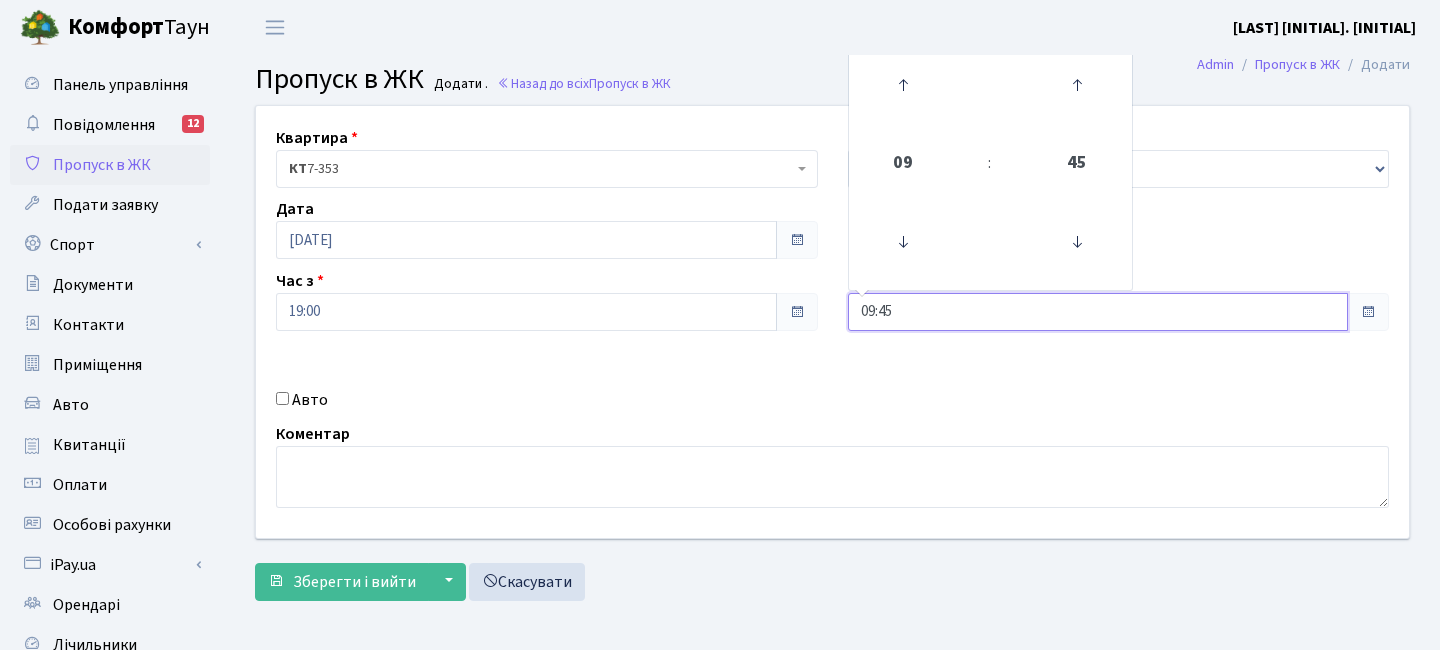drag, startPoint x: 948, startPoint y: 297, endPoint x: 937, endPoint y: 294, distance: 11.401754 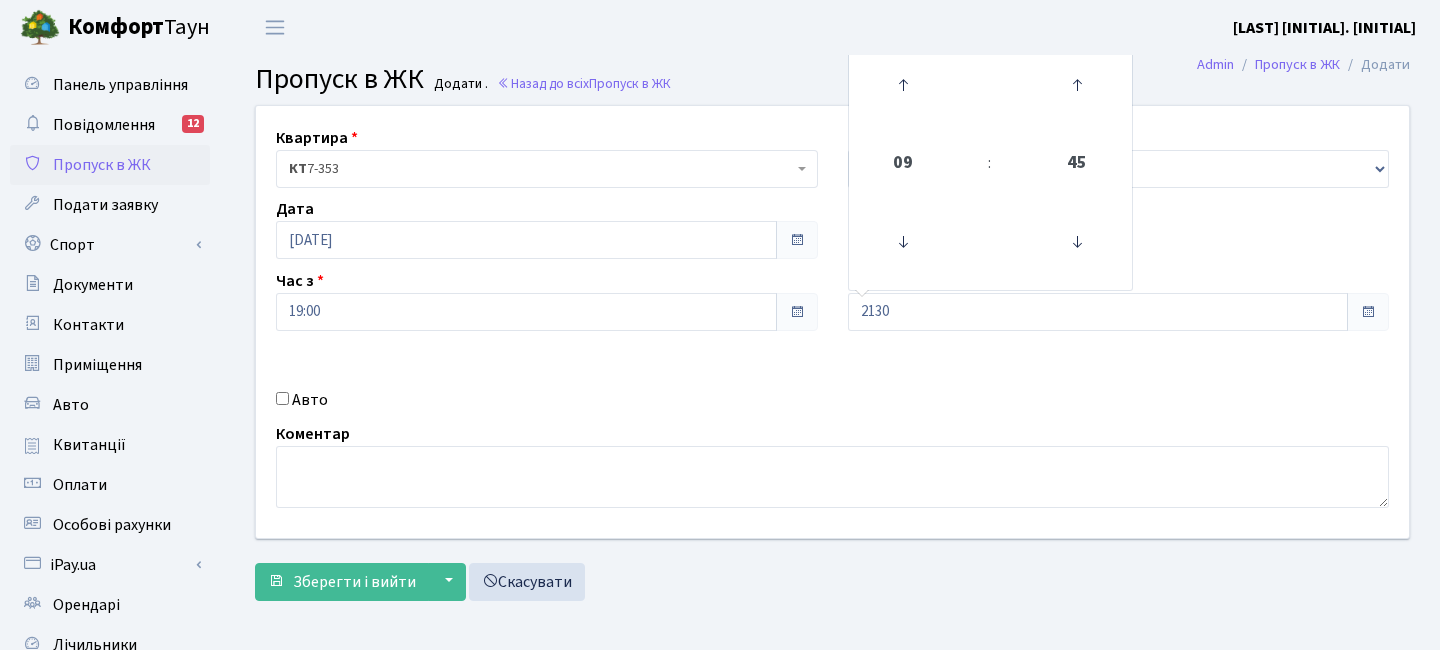 type on "21:30" 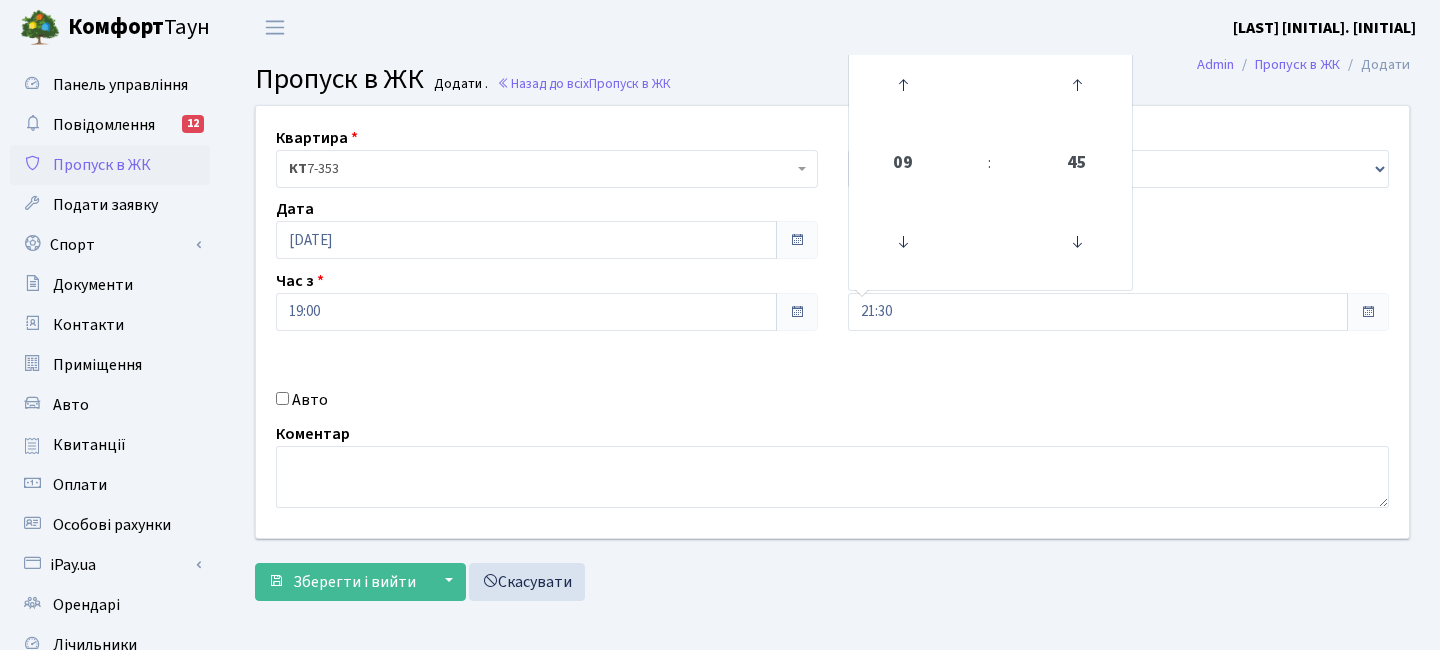 click on "Квартира
<b>КТ</b>&nbsp;&nbsp;&nbsp;&nbsp;7-353
<b>КТ</b>&nbsp;&nbsp;&nbsp;&nbsp;16-211
<b>КТ4</b>&nbsp;&nbsp;&nbsp;91
<b>КТ4</b>&nbsp;&nbsp;&nbsp;2-1
КТ     7-353
Тип
-
Доставка
Таксі
Гості
Сервіс
Дата
09.08.2025
09" at bounding box center [832, 322] 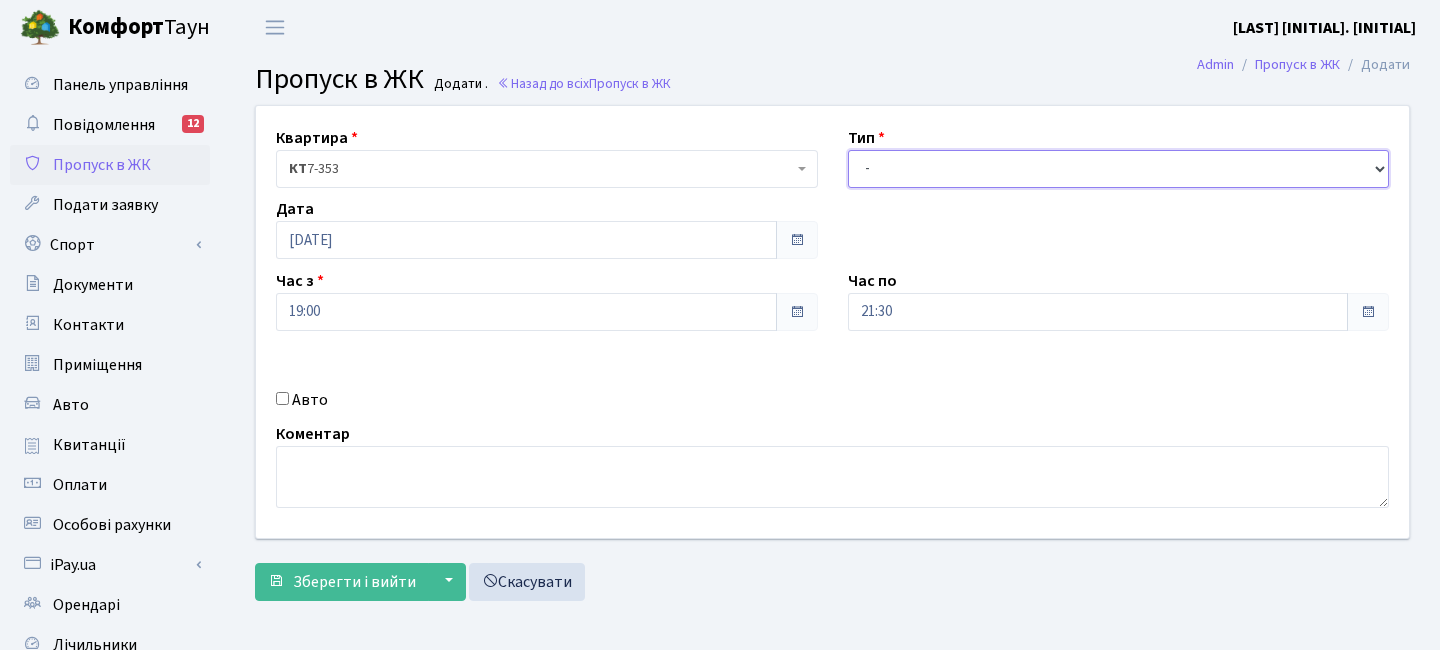click on "-
Доставка
Таксі
Гості
Сервіс" at bounding box center (1119, 169) 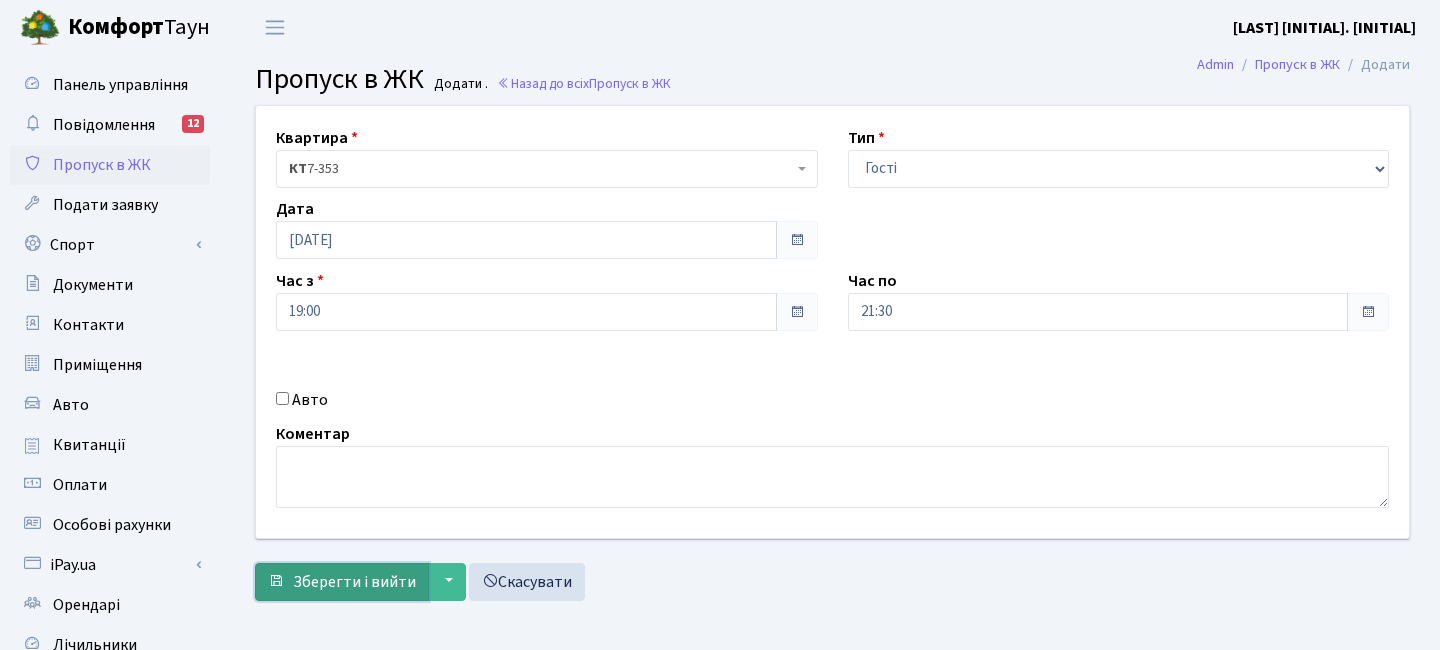 click on "Зберегти і вийти" at bounding box center [342, 582] 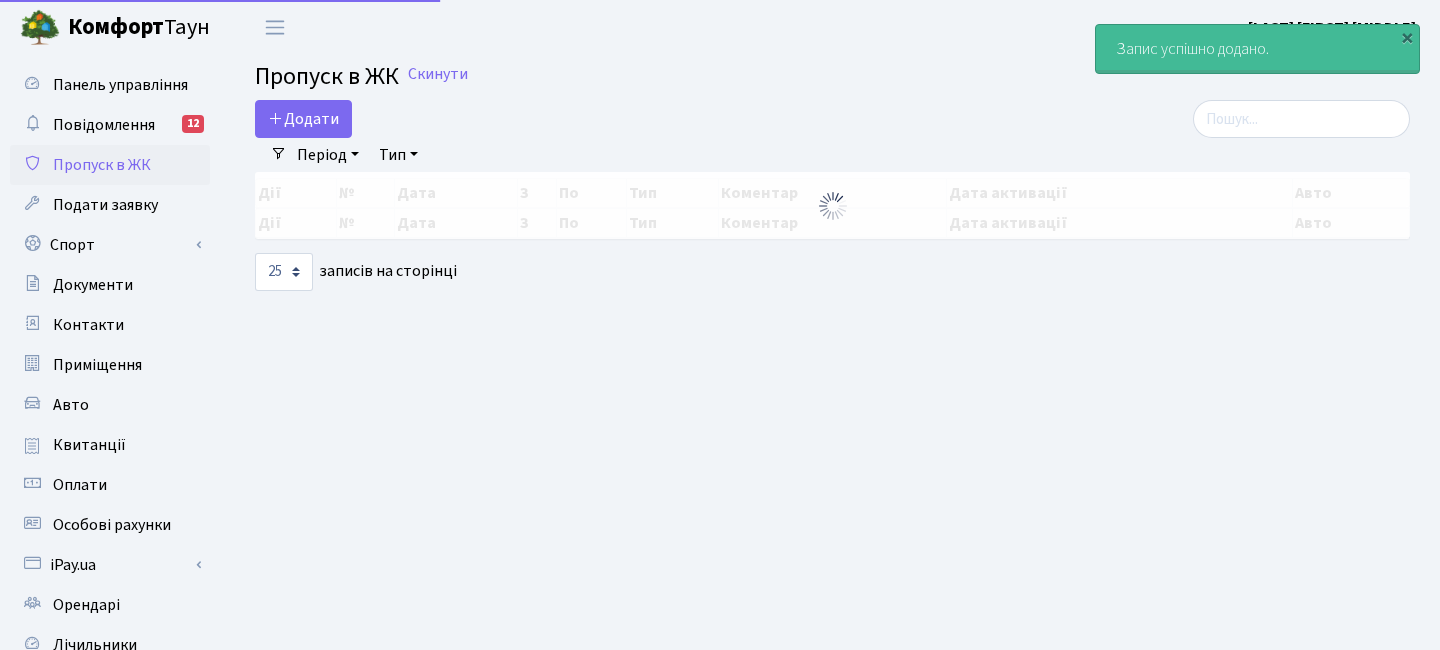 select on "25" 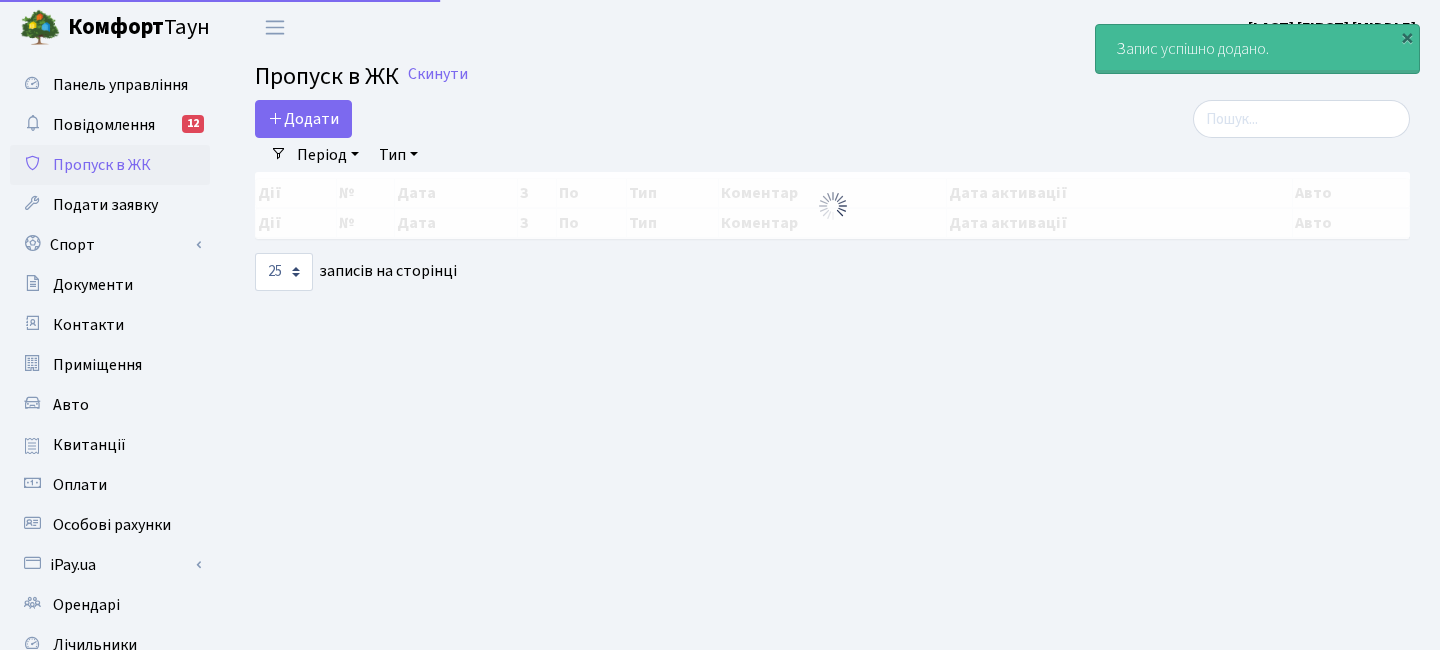 scroll, scrollTop: 0, scrollLeft: 0, axis: both 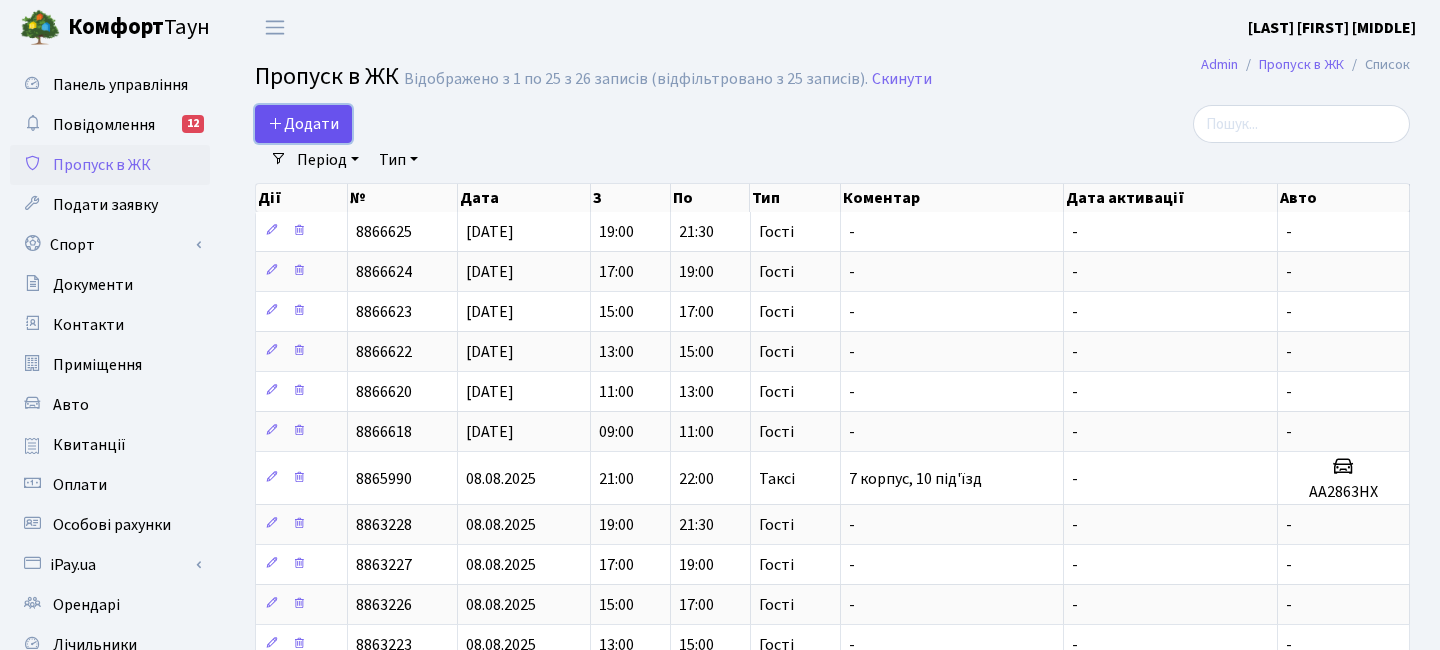 click on "Додати" at bounding box center [303, 124] 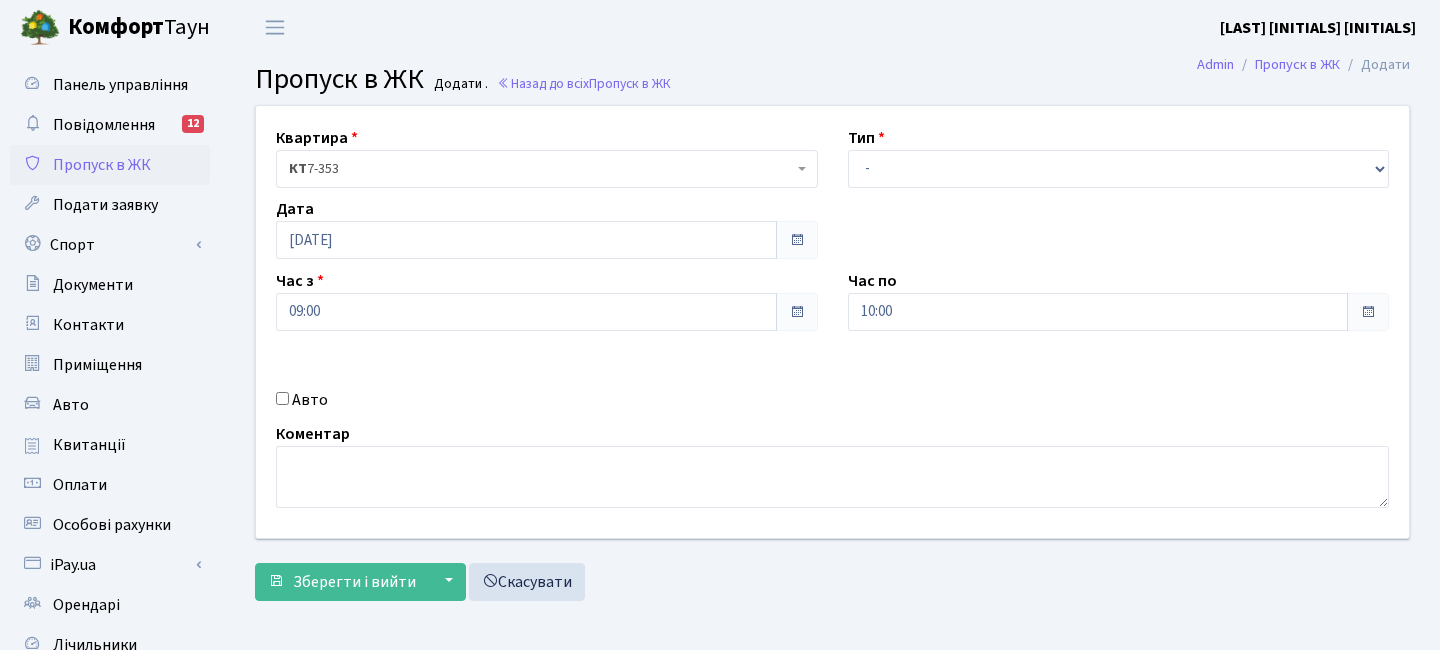 scroll, scrollTop: 0, scrollLeft: 0, axis: both 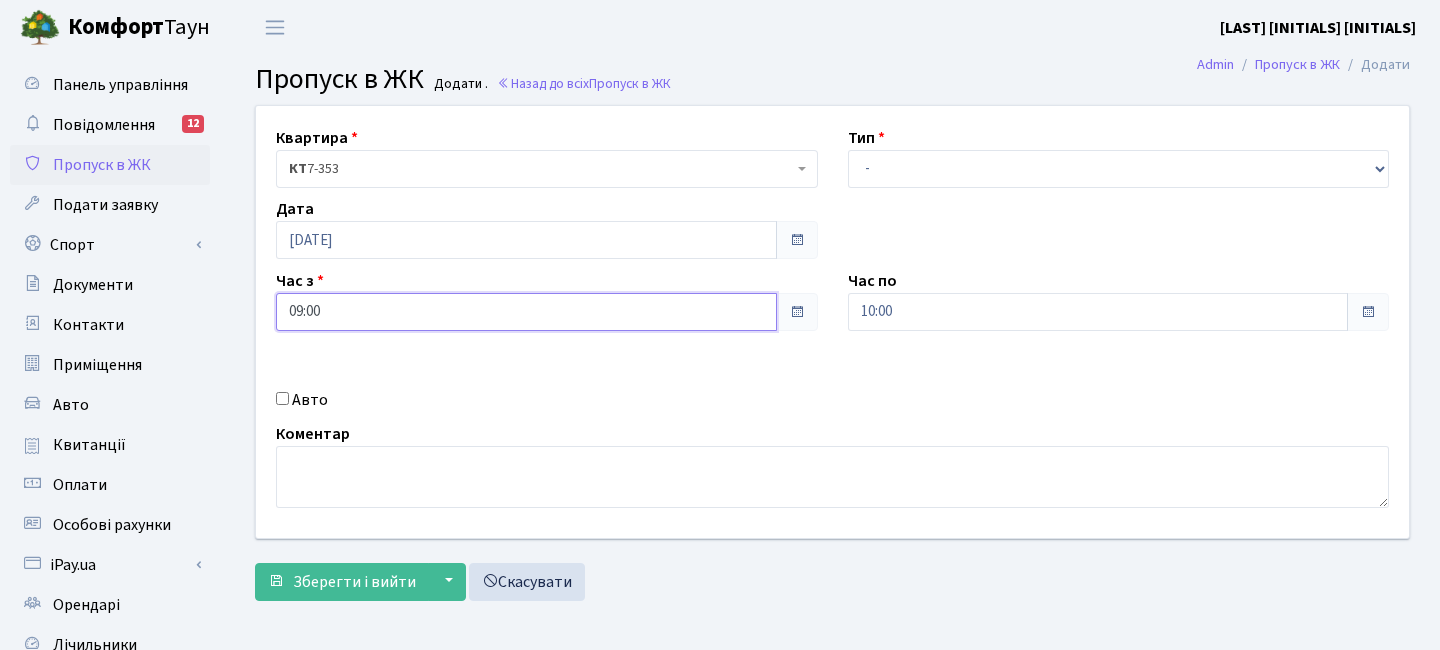 click on "09:00" at bounding box center [526, 312] 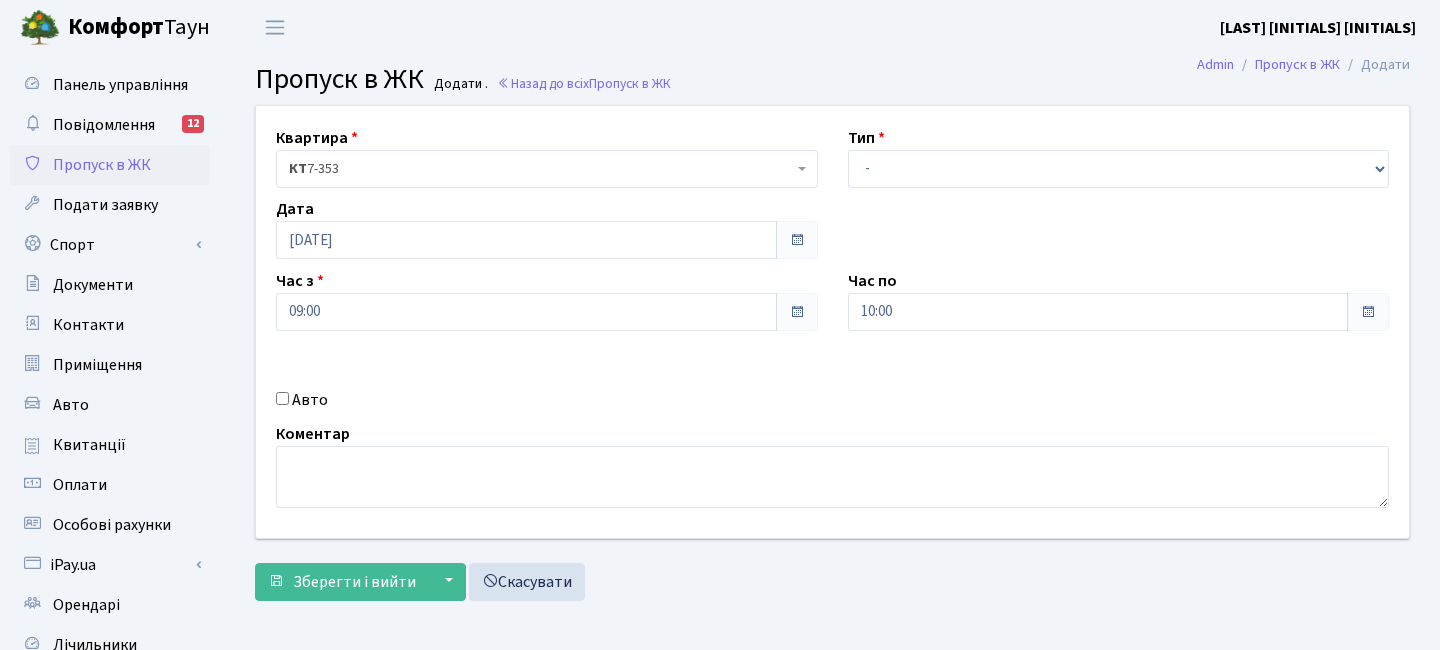 click on "Квартира
<b>КТ</b>&nbsp;&nbsp;&nbsp;&nbsp;7-353
<b>КТ</b>&nbsp;&nbsp;&nbsp;&nbsp;16-211
<b>КТ4</b>&nbsp;&nbsp;&nbsp;91
<b>КТ4</b>&nbsp;&nbsp;&nbsp;2-1
КТ     7-353
Тип
-
Доставка
Таксі
Гості
Сервіс
Дата
09.08.2025" at bounding box center [832, 322] 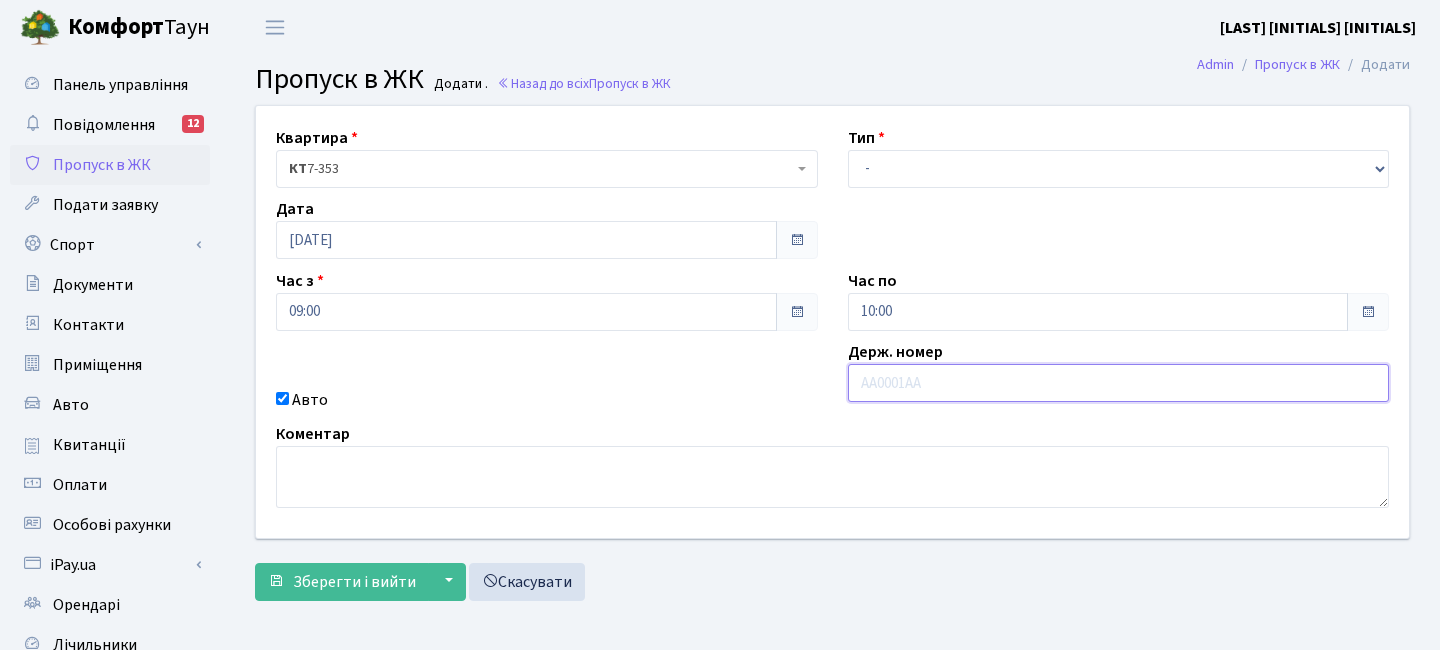 paste on "AA7945OC" 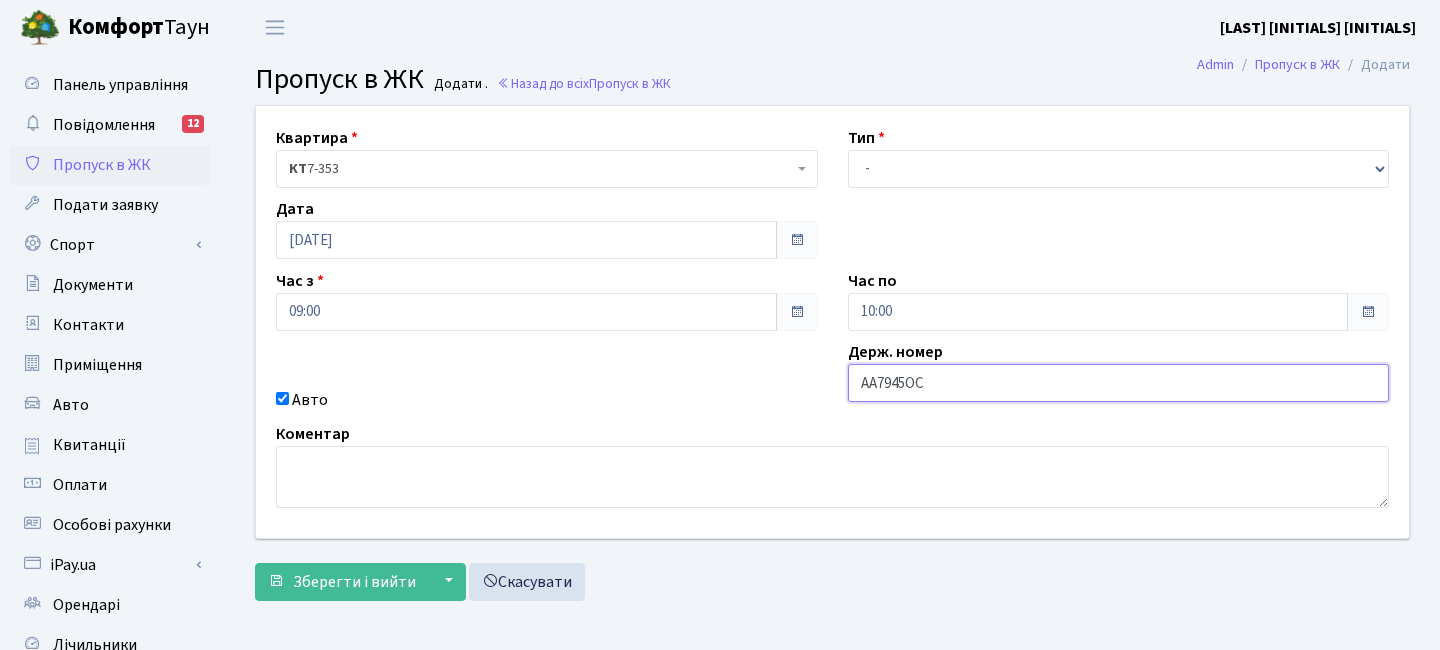 type on "AA7945OC" 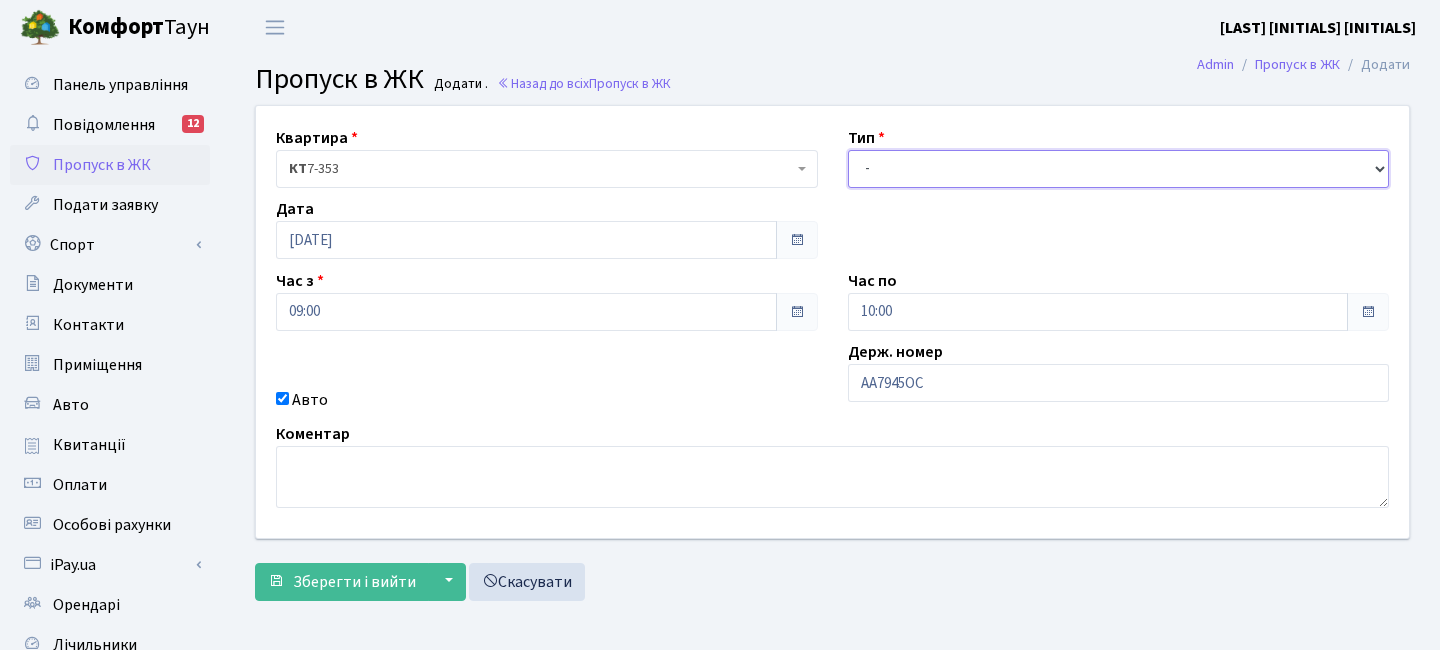 click on "-
Доставка
Таксі
Гості
Сервіс" at bounding box center (1119, 169) 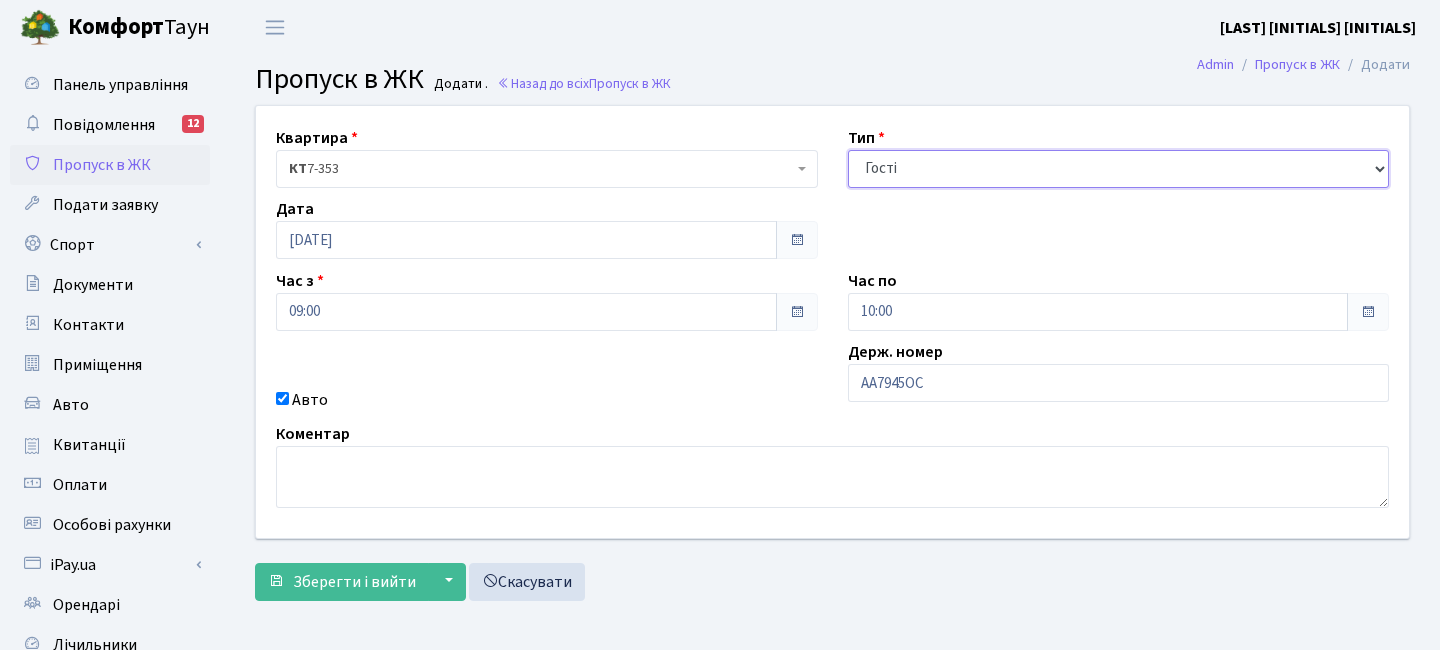 click on "-
Доставка
Таксі
Гості
Сервіс" at bounding box center (1119, 169) 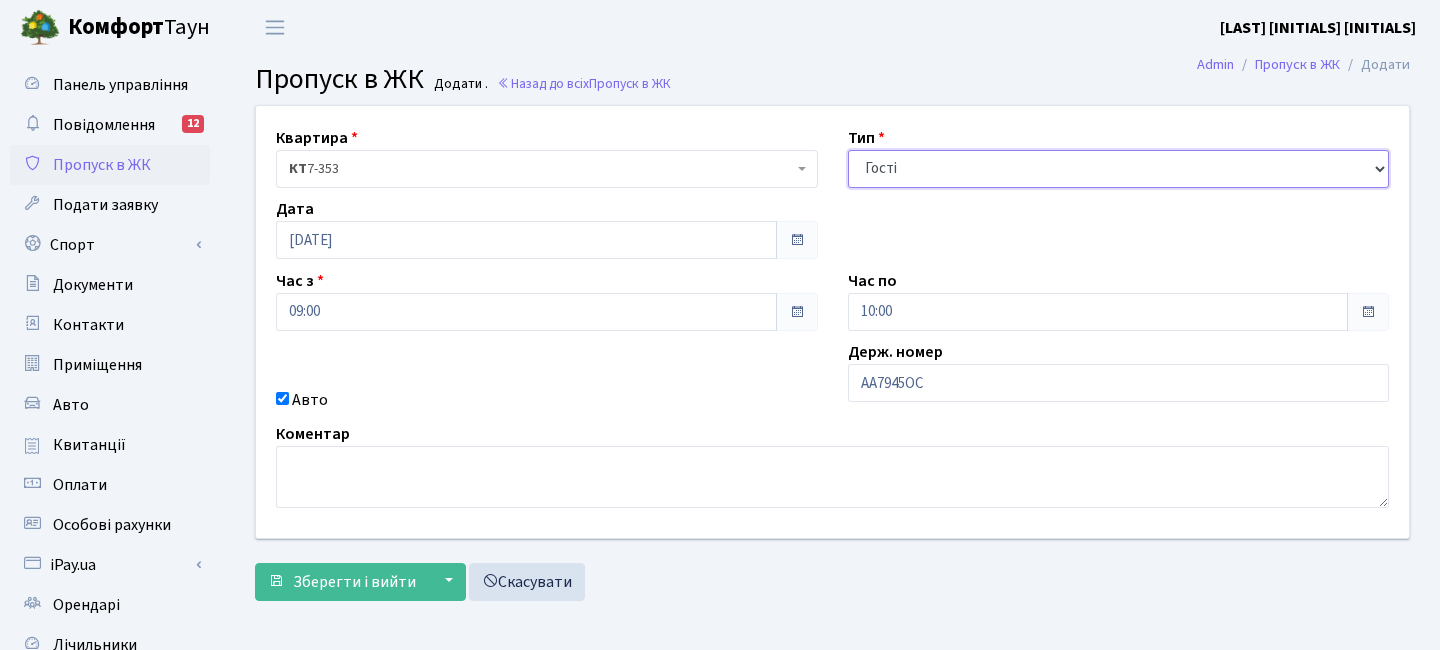 select on "2" 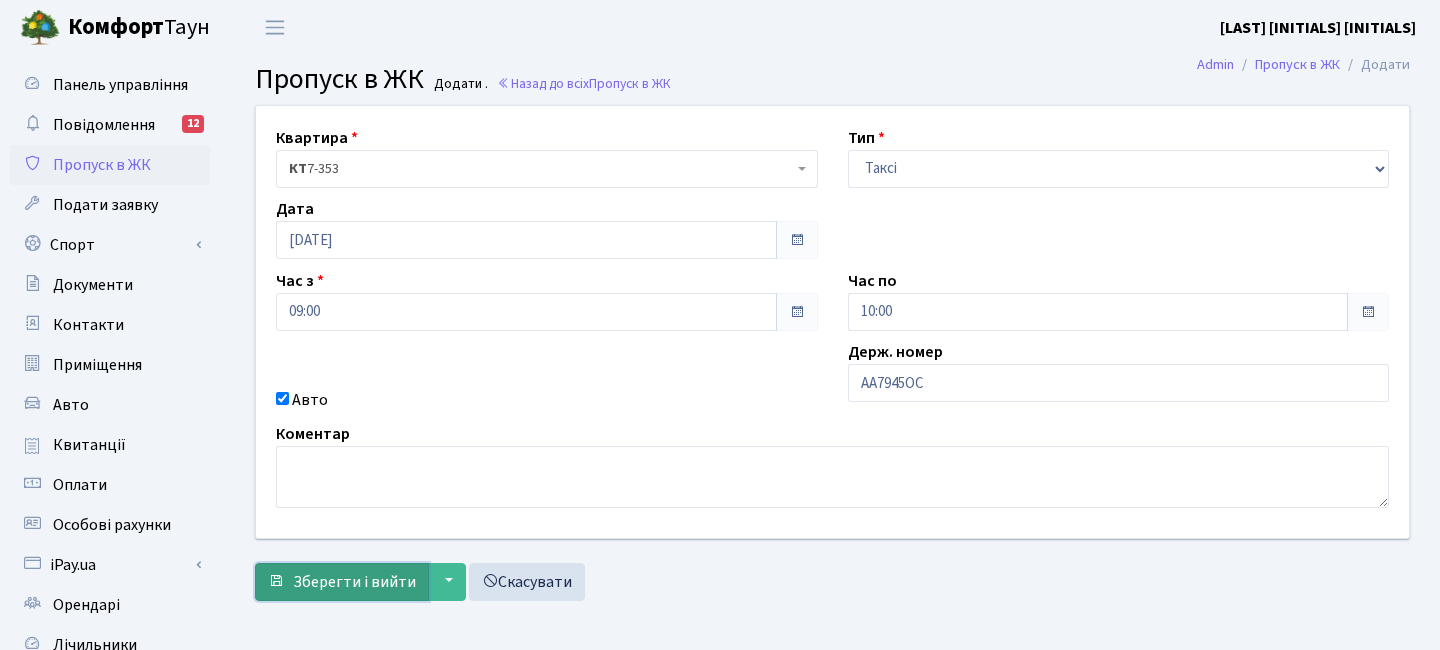 click on "Зберегти і вийти" at bounding box center [354, 582] 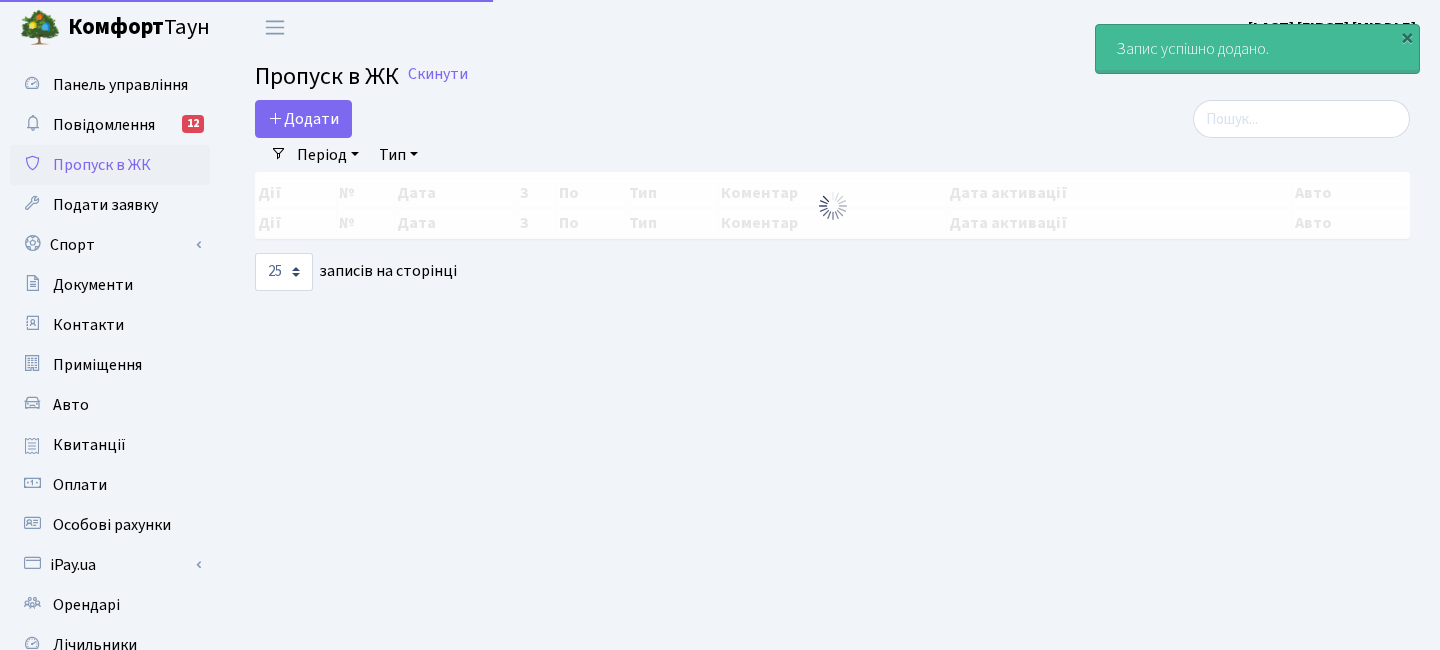 select on "25" 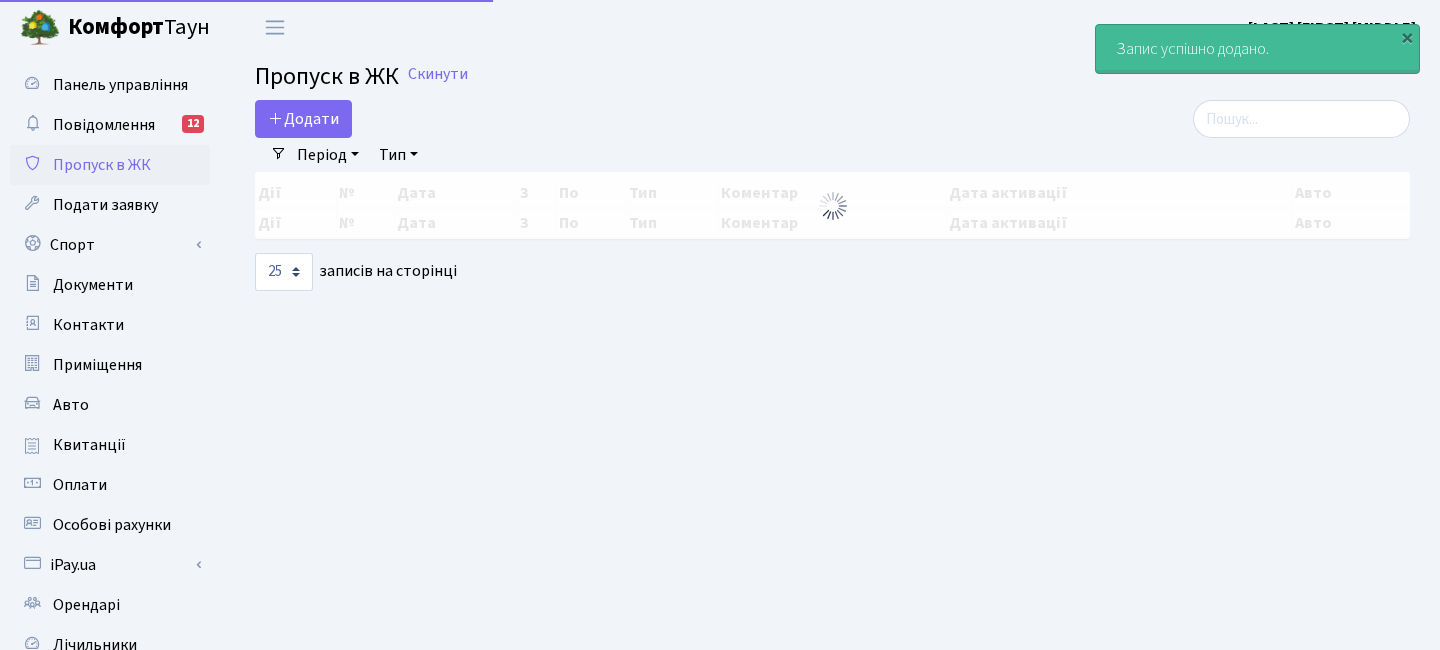 scroll, scrollTop: 0, scrollLeft: 0, axis: both 